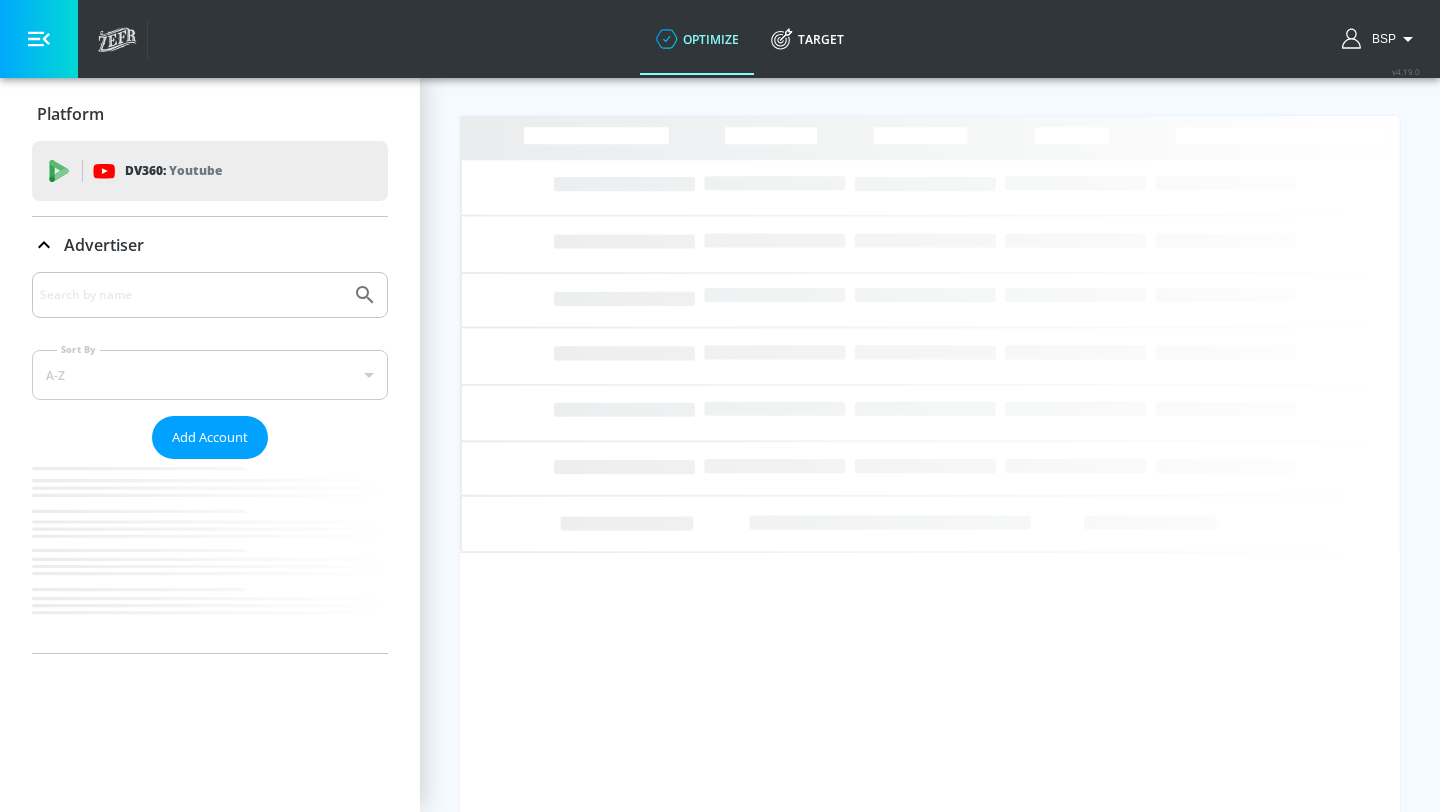 scroll, scrollTop: 0, scrollLeft: 0, axis: both 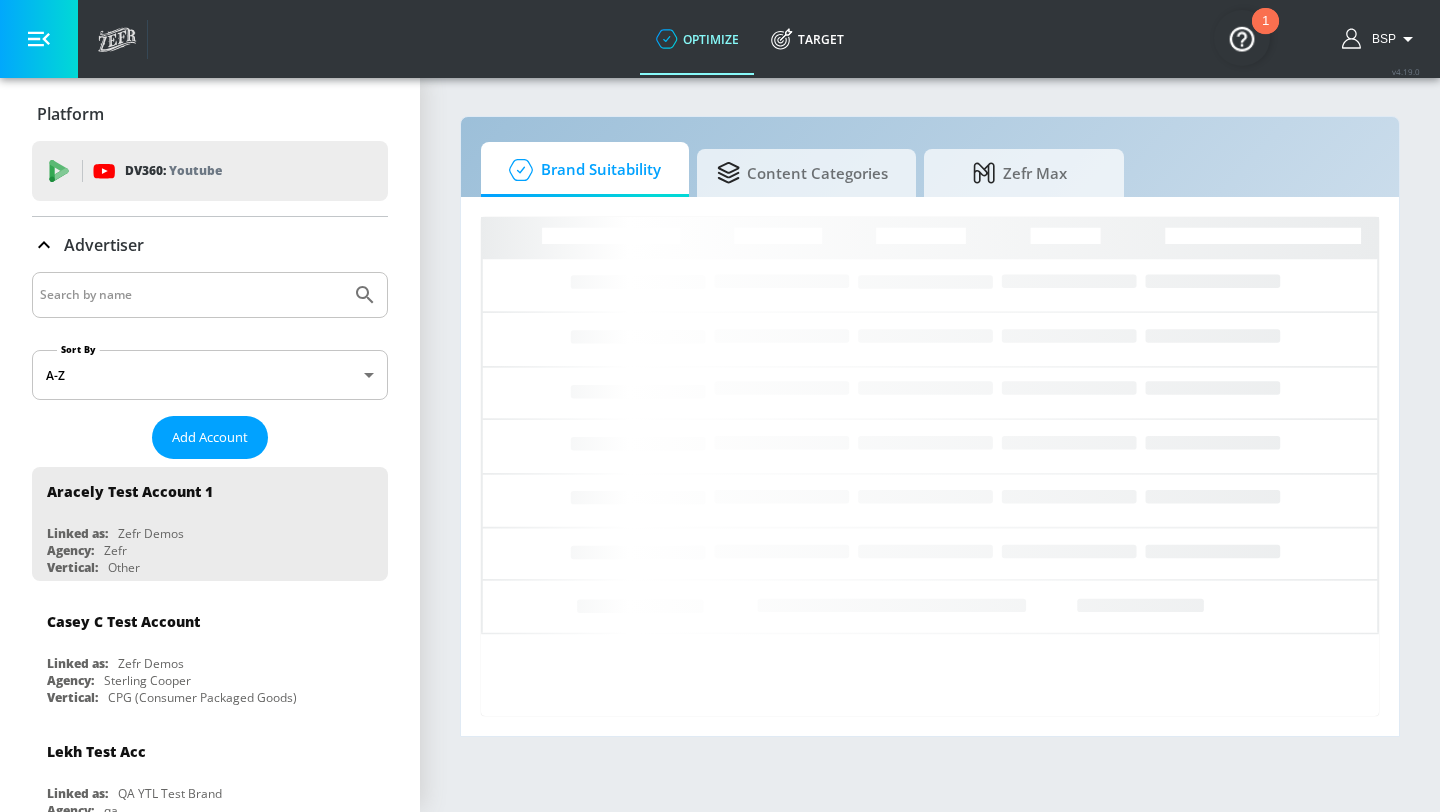 click at bounding box center [191, 295] 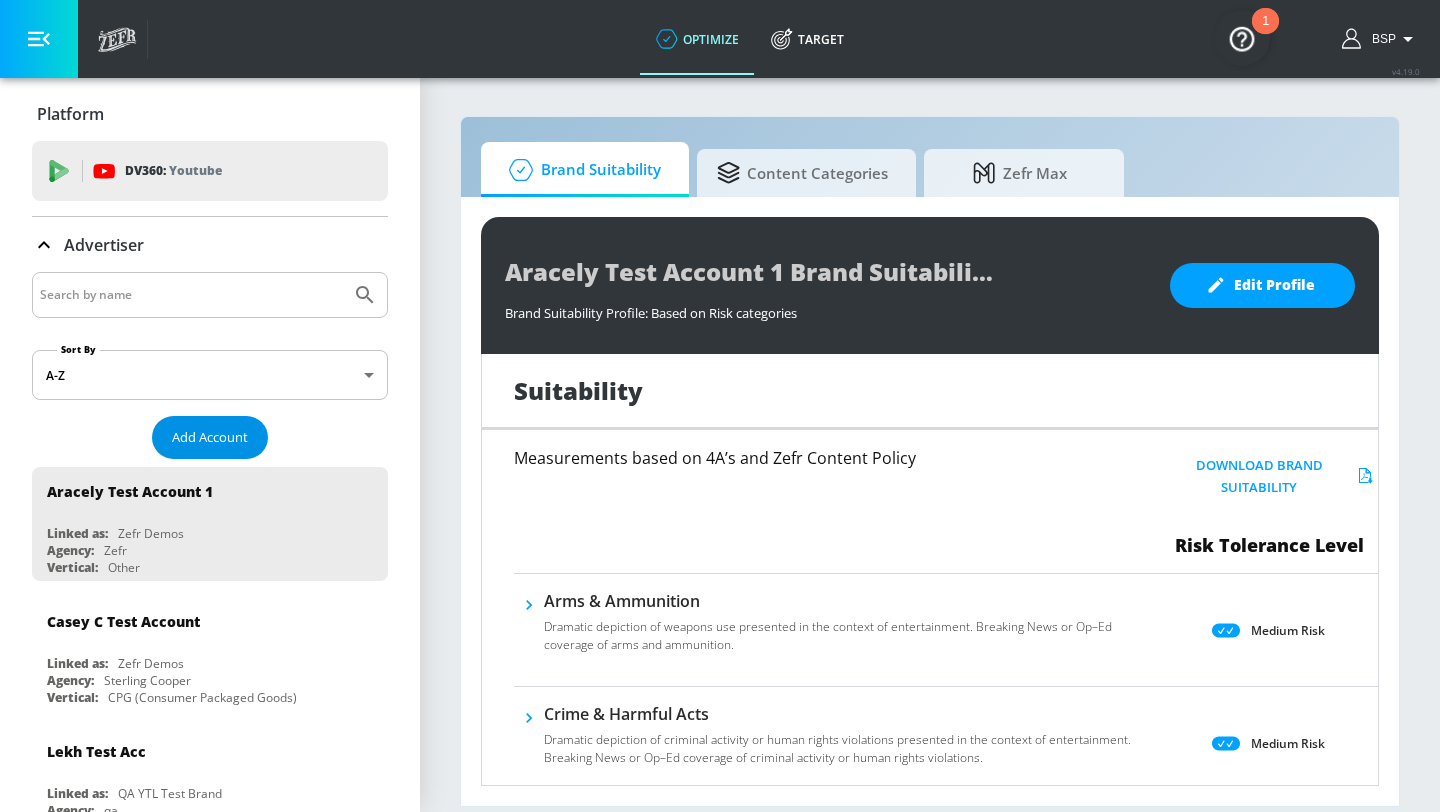 click on "Add Account" at bounding box center (210, 437) 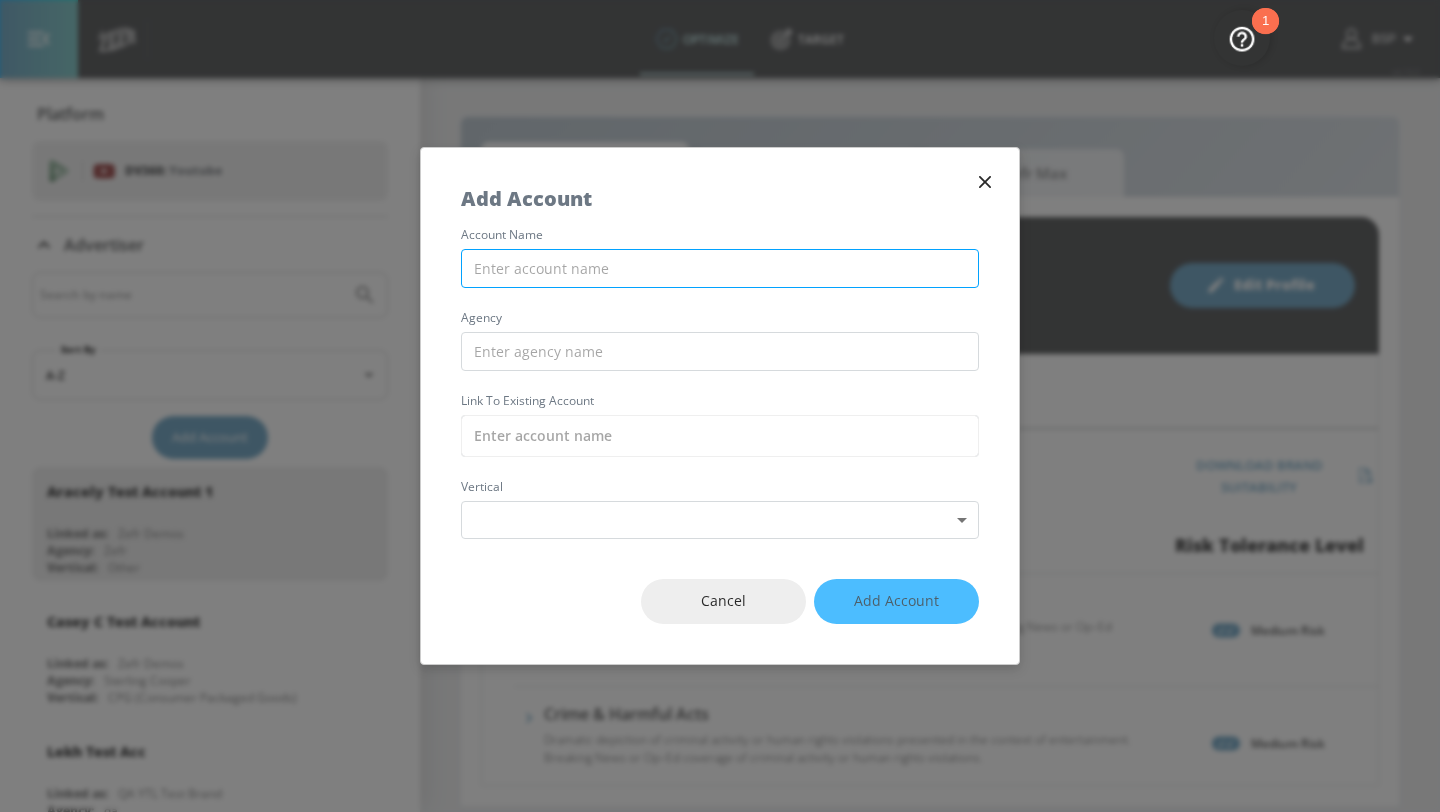 click at bounding box center (720, 268) 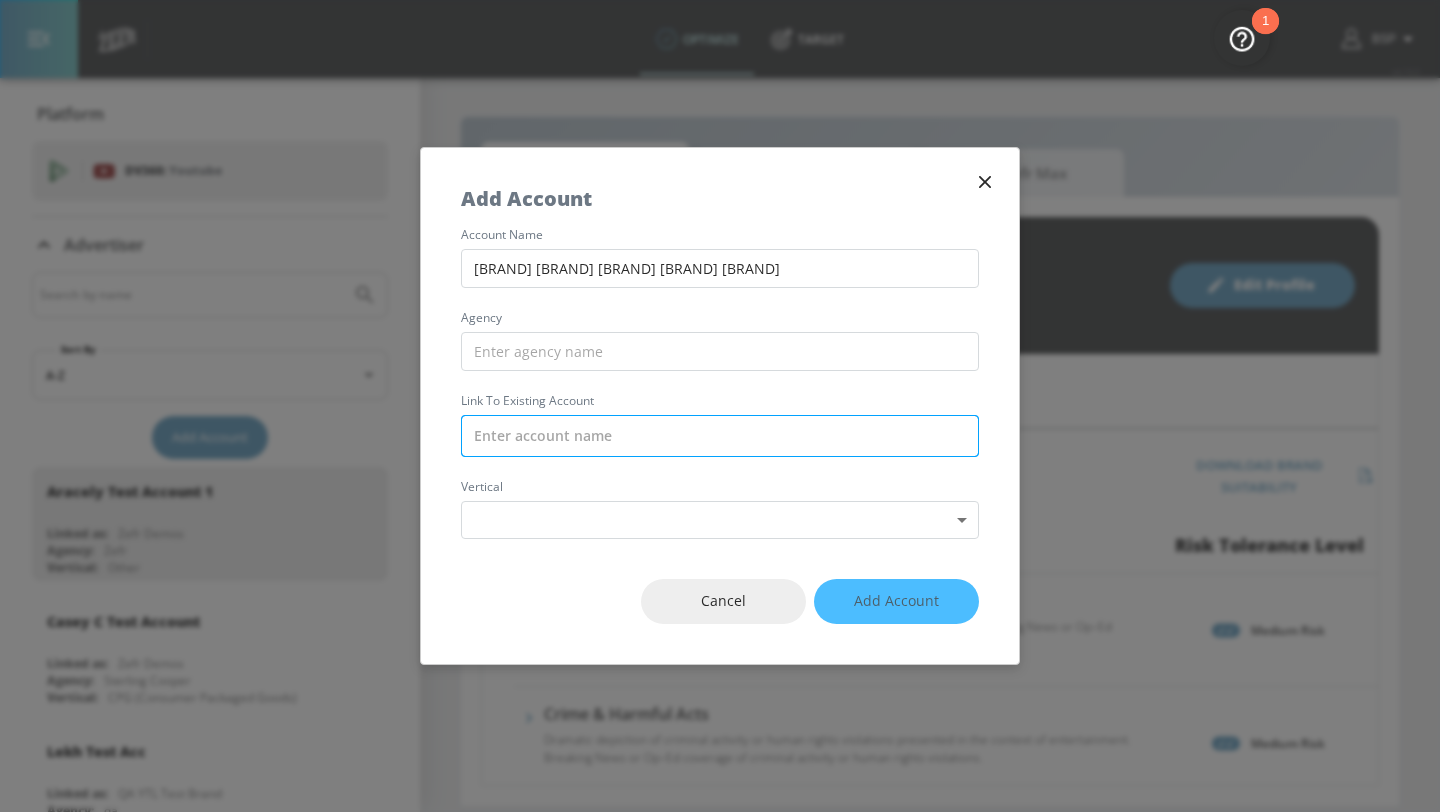 type on "[BRAND] [BRAND] [BRAND] [BRAND] [BRAND]" 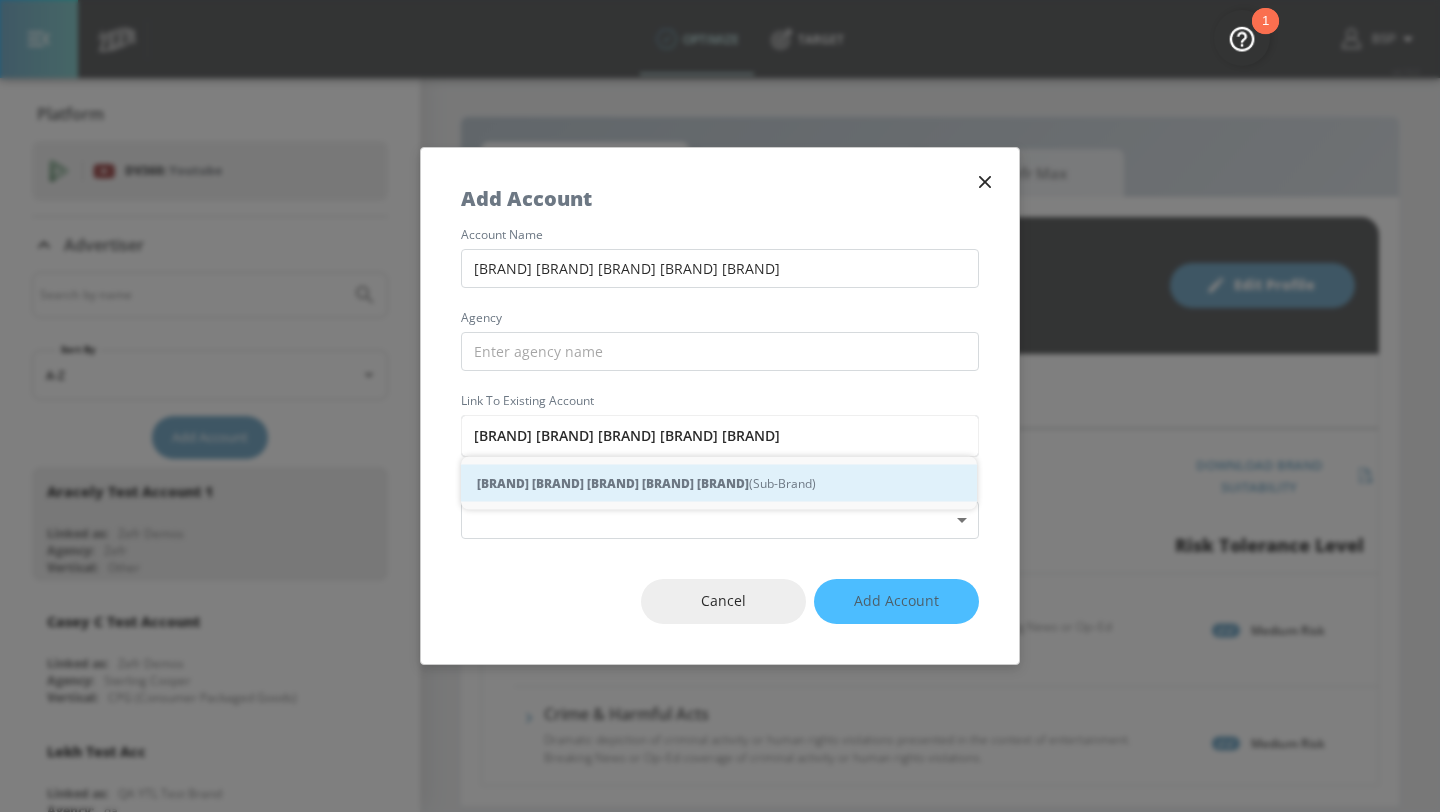 click on "[BRAND] [BRAND] [BRAND] [BRAND] [BRAND]" 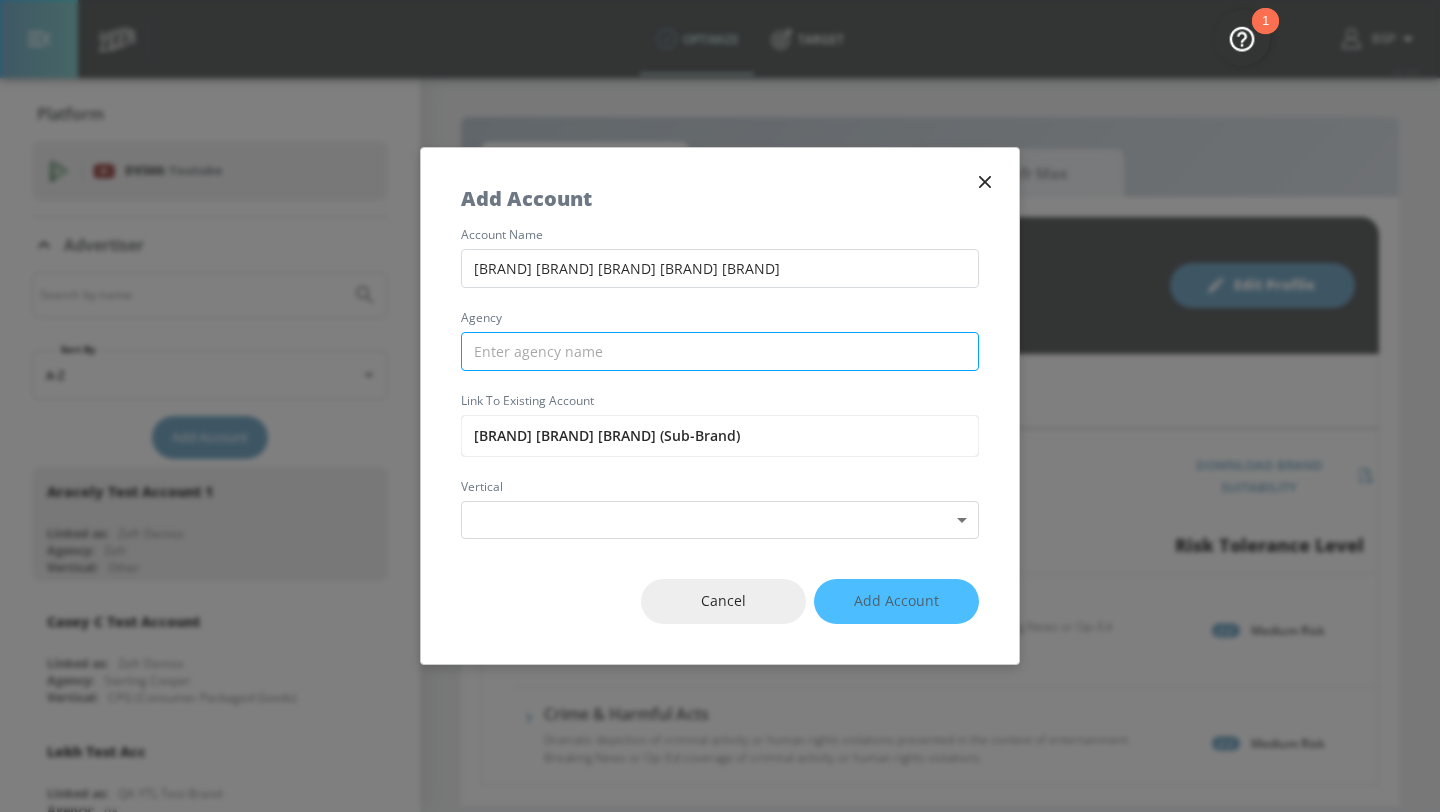 click at bounding box center [720, 351] 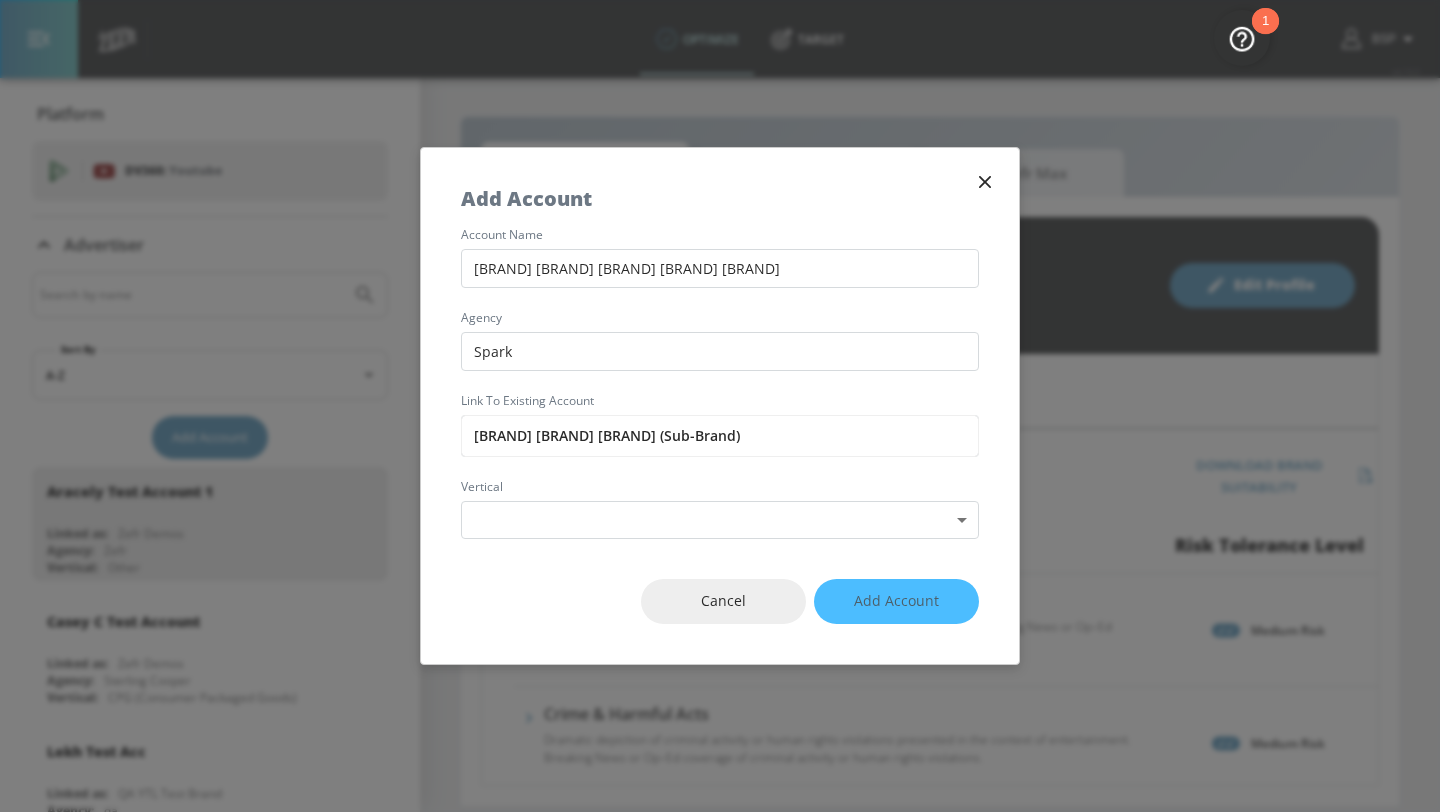 type on "Spark" 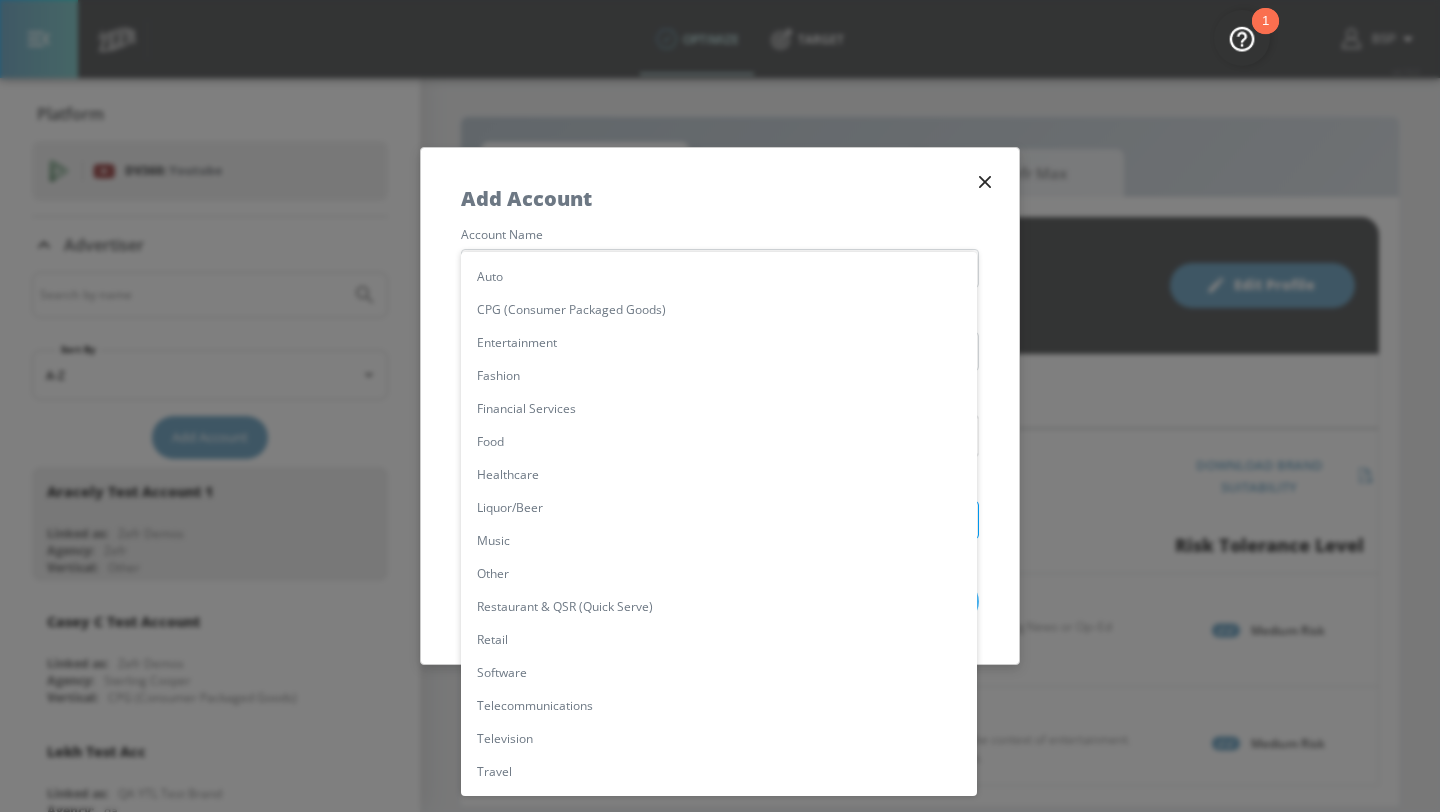 click on "optimize Target optimize Target v 4.19.0 BSP Platform DV360:   Youtube DV360:   Youtube Advertiser Sort By A-Z asc ​ Add Account [PERSON] [PERSON] Account Linked as: [BRAND] [BRAND] [BRAND] Agency: [BRAND] [BRAND] Vertical: Other [PERSON] [PERSON] Account Linked as: [BRAND] [BRAND] Agency: Sterling Cooper Vertical: CPG (Consumer Packaged Goods) [PERSON] [PERSON] Acc Linked as: [BRAND] [BRAND] [BRAND] [BRAND] Agency: qa Vertical: Auto [PERSON] [PERSON] Linked as: [BRAND] [BRAND] [BRAND] [BRAND] Agency: [PERSON] [PERSON] Vertical: Other [PERSON] [PERSON] Account Linked as: [BRAND] [BRAND] [BRAND] Agency: #1 Media Agency in the World Vertical: Retail [PERSON] [PERSON] Linked as: [BRAND] [BRAND] [BRAND] Agency: [PERSON] [PERSON] Vertical: Healthcare [PERSON] [PERSON] Linked as: [BRAND] [BRAND] [BRAND] Agency: [PERSON] [PERSON] Vertical: Music [PERSON] [PERSON] Linked as: [BRAND] [BRAND] [BRAND] Agency: [PERSON] [PERSON] Vertical: CPG (Consumer Packaged Goods) [PERSON] Linked as: [BRAND] [BRAND] [BRAND] Agency: [PERSON] Vertical: Travel [PERSON] [PERSON] [BRAND] [BRAND] [BRAND] Linked as: [BRAND] [BRAND] [BRAND] [BRAND] Agency: [BRAND] Vertical: Healthcare [PERSON] [PERSON] Account Linked as: [BRAND] [BRAND] [BRAND] Agency: [PERSON] [PERSON] Agency Vertical: Fashion [BRAND] [PERSON]" at bounding box center [720, 406] 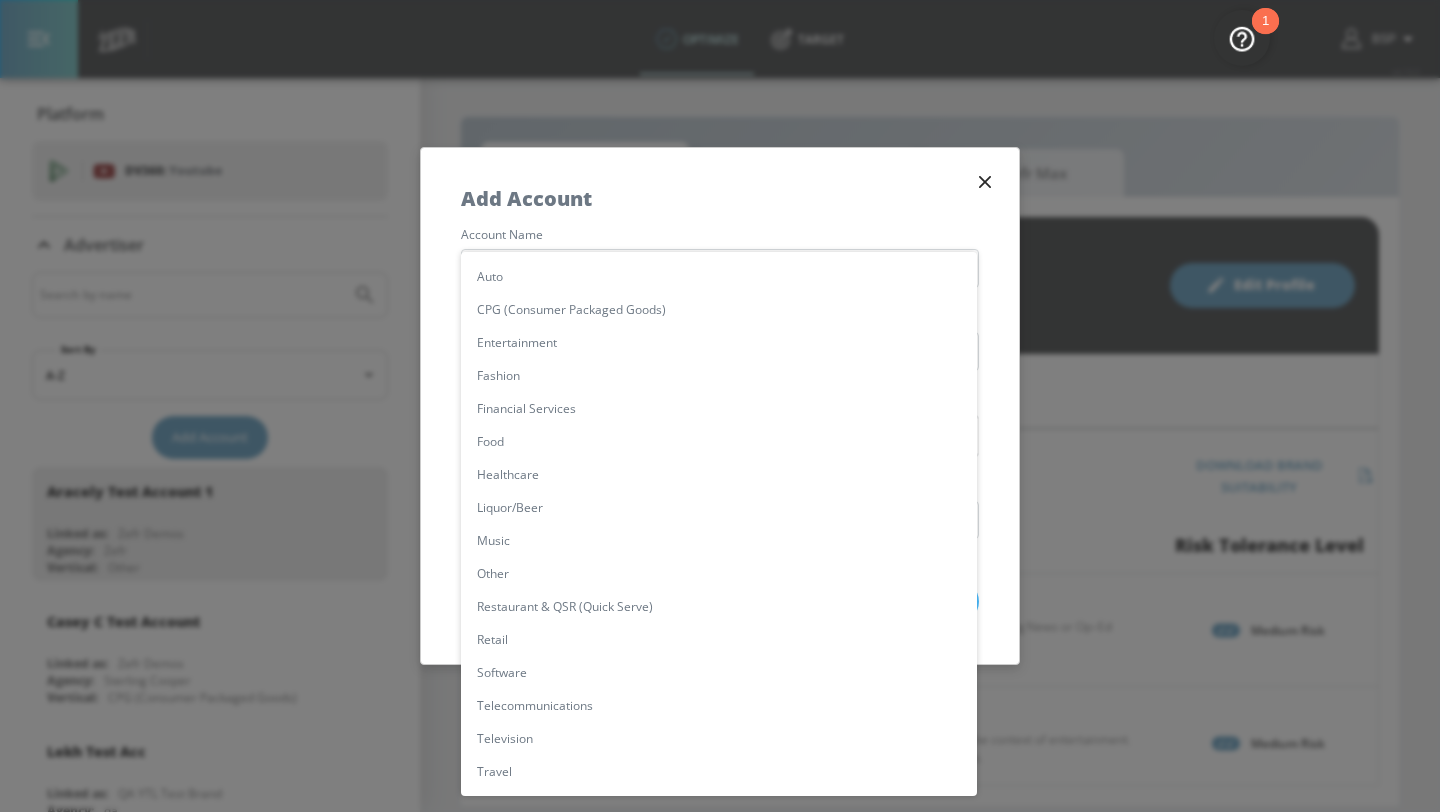 click on "Liquor/Beer" at bounding box center [719, 507] 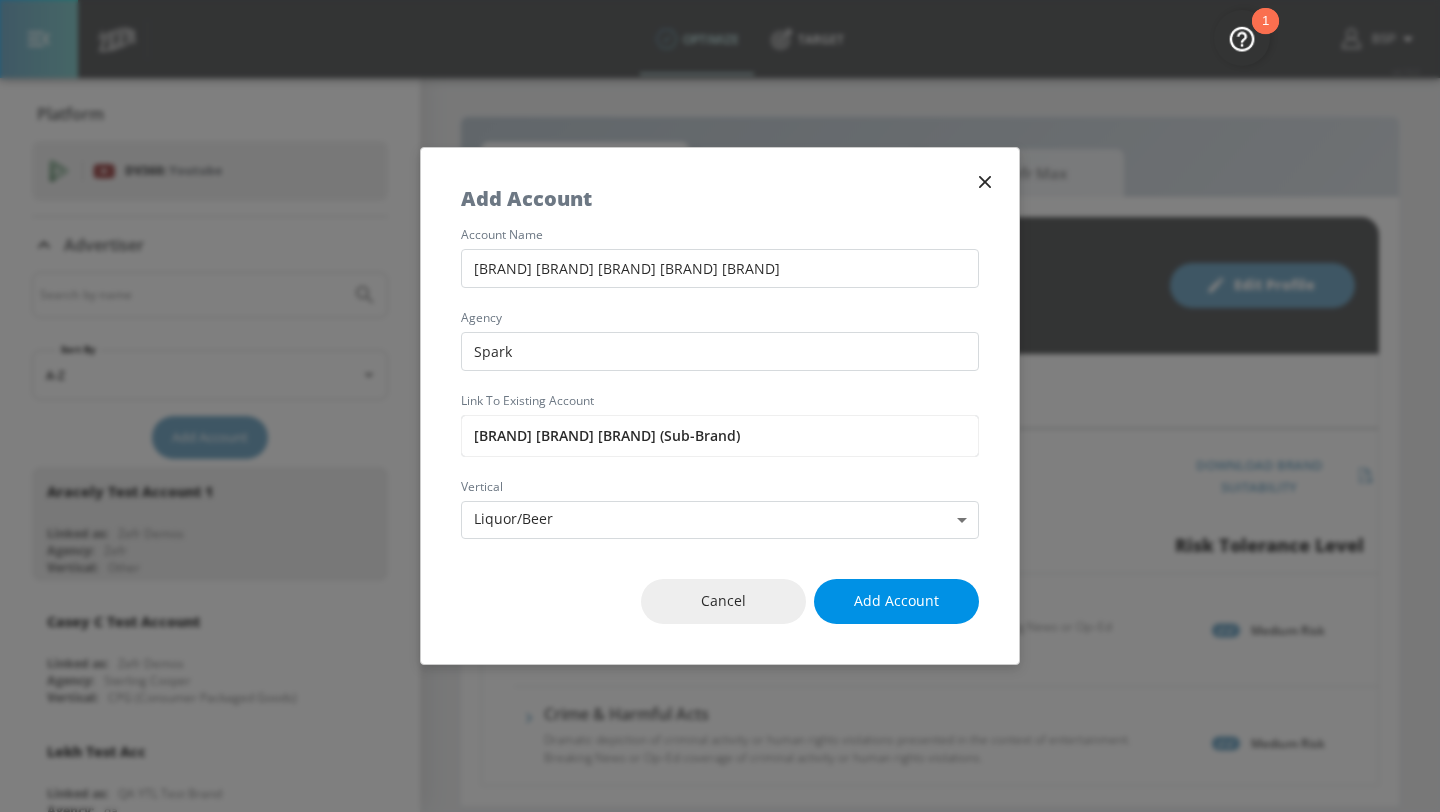 click on "Add Account" at bounding box center [896, 601] 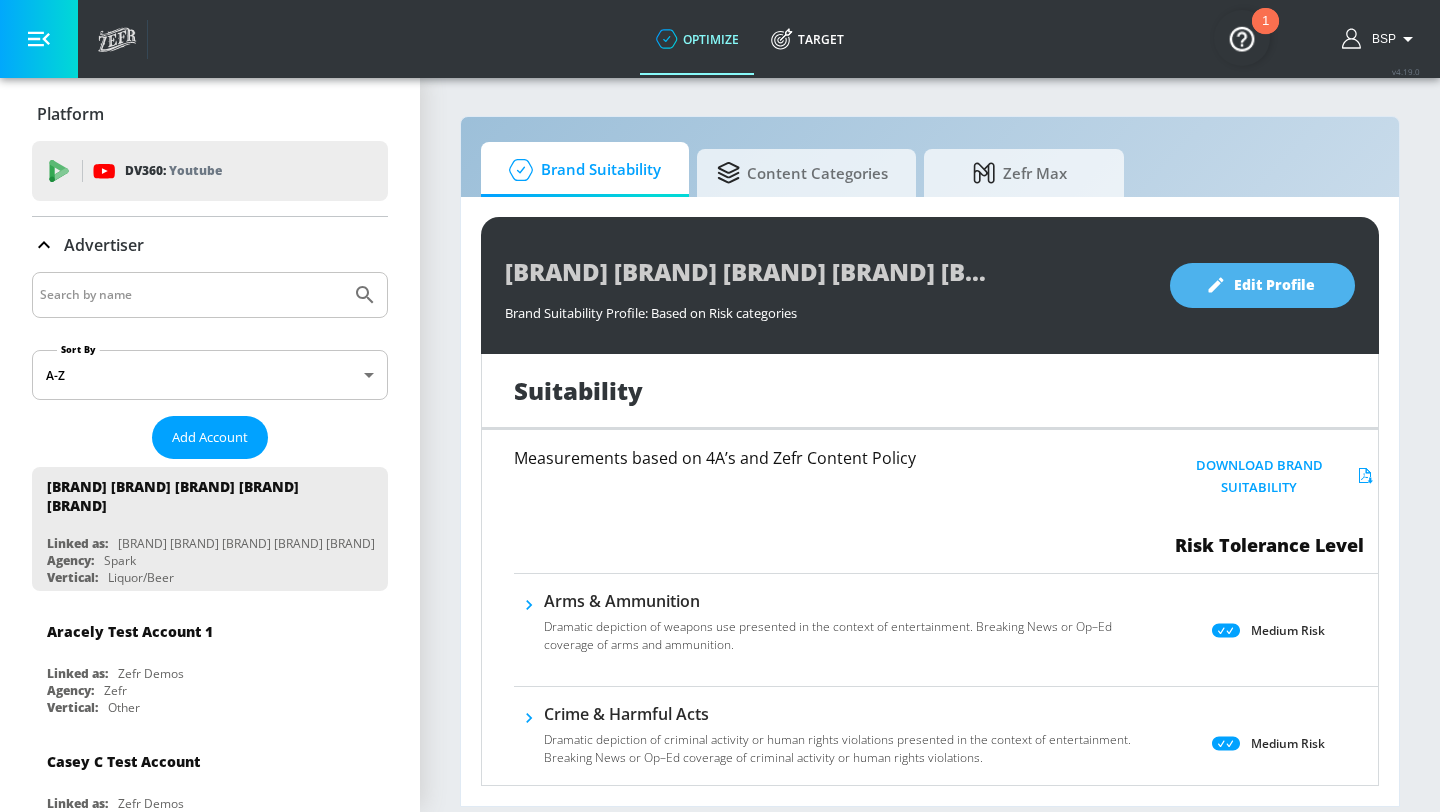click on "Edit Profile" at bounding box center (1262, 285) 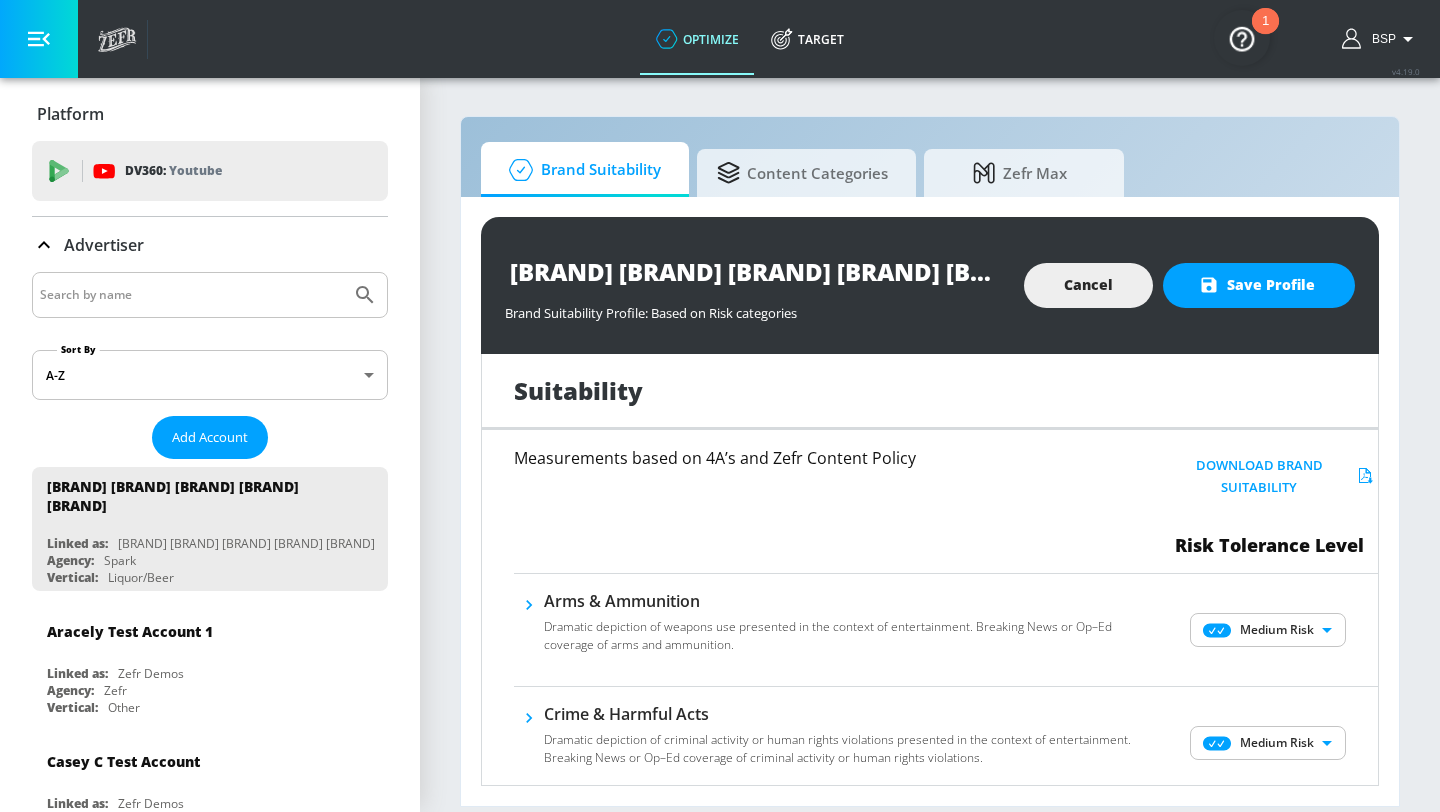 click on "optimize Target optimize Target v 4.19.0 BSP Platform DV360:   Youtube DV360:   Youtube Advertiser Sort By A-Z asc ​ Add Account [BRAND] [BRAND] [BRAND] [BRAND] [BRAND] Linked as: [BRAND] [BRAND] [BRAND] [BRAND] Agency: Spark Vertical: Liquor/Beer [PERSON] [PERSON] Account Linked as: [BRAND] [BRAND] [BRAND] Agency: [BRAND] [BRAND] Vertical: Other [PERSON] [PERSON] Account Linked as: [BRAND] [BRAND] Agency: Sterling Cooper Vertical: CPG (Consumer Packaged Goods) [PERSON] [PERSON] Acc Linked as: [BRAND] [BRAND] [BRAND] [BRAND] Agency: qa Vertical: Auto [PERSON] [PERSON] Linked as: [BRAND] [BRAND] [BRAND] [BRAND] Agency: [PERSON] [PERSON] Vertical: Other [PERSON] [PERSON] Account Linked as: [BRAND] [BRAND] [BRAND] Agency: #1 Media Agency in the World Vertical: Retail [PERSON] [PERSON] Linked as: [BRAND] [BRAND] [BRAND] Agency: [PERSON] [PERSON] Vertical: Healthcare [PERSON] [PERSON] Linked as: [BRAND] [BRAND] [BRAND] Agency: [PERSON] [PERSON] Vertical: Music [PERSON] [PERSON] Linked as: [BRAND] [BRAND] [BRAND] Agency: [PERSON] [PERSON] Vertical: CPG (Consumer Packaged Goods) [PERSON] Linked as: [BRAND] [BRAND] [BRAND] Agency: [PERSON] Vertical: Travel [PERSON] [PERSON] [BRAND] [BRAND] [BRAND] Linked as: [BRAND] [BRAND] [BRAND] [BRAND] Agency: [BRAND] Vertical: Healthcare" at bounding box center (720, 406) 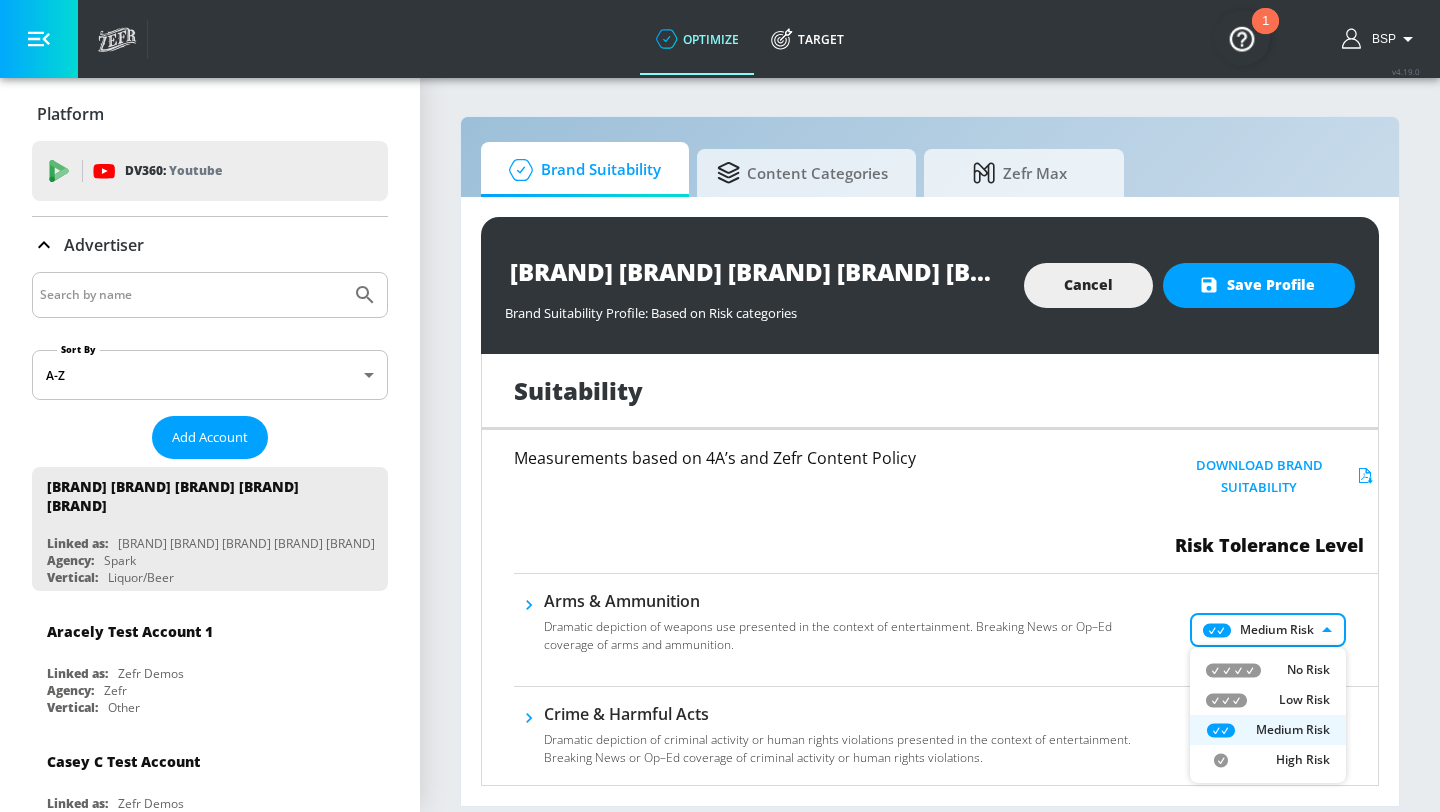 click on "No Risk" at bounding box center [1268, 670] 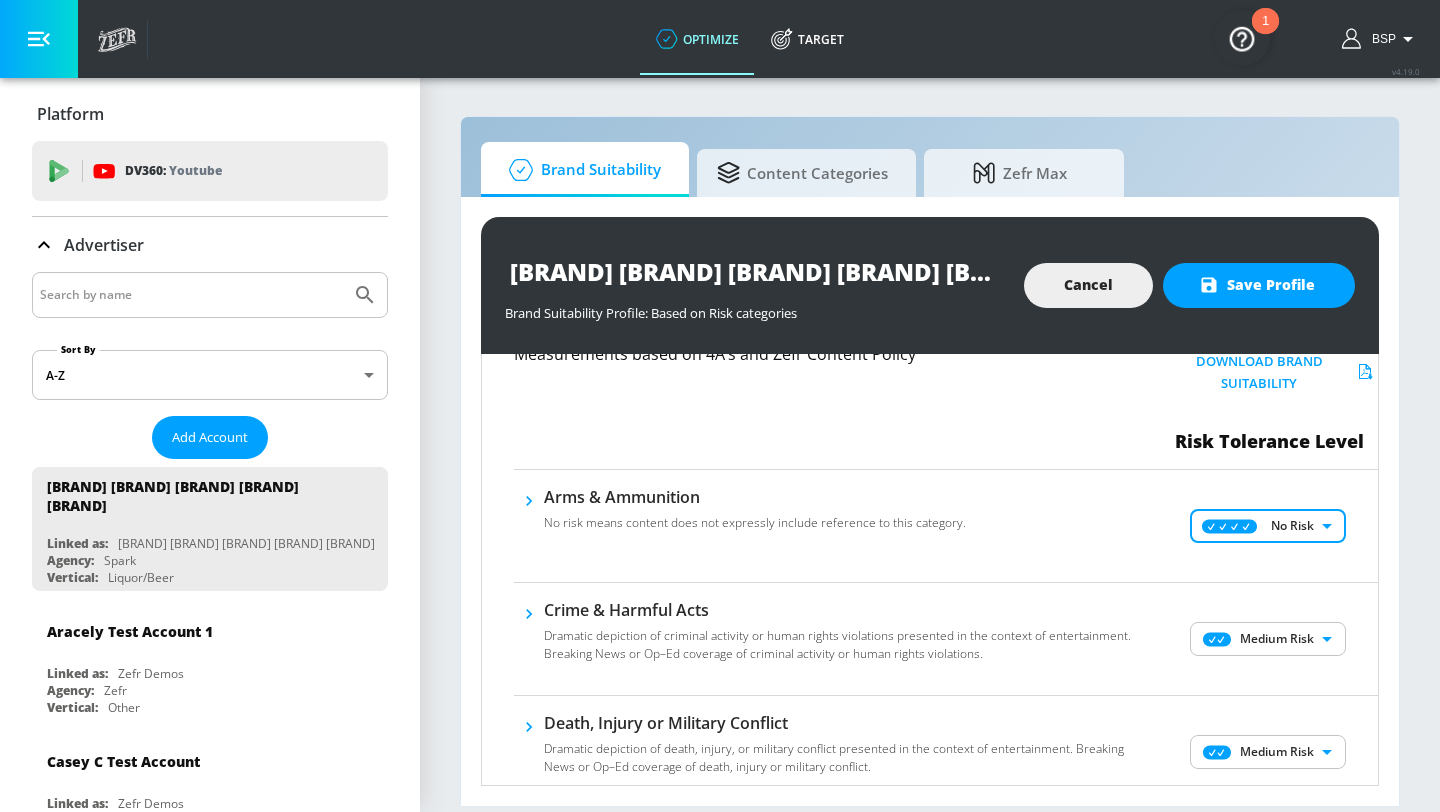 scroll, scrollTop: 169, scrollLeft: 0, axis: vertical 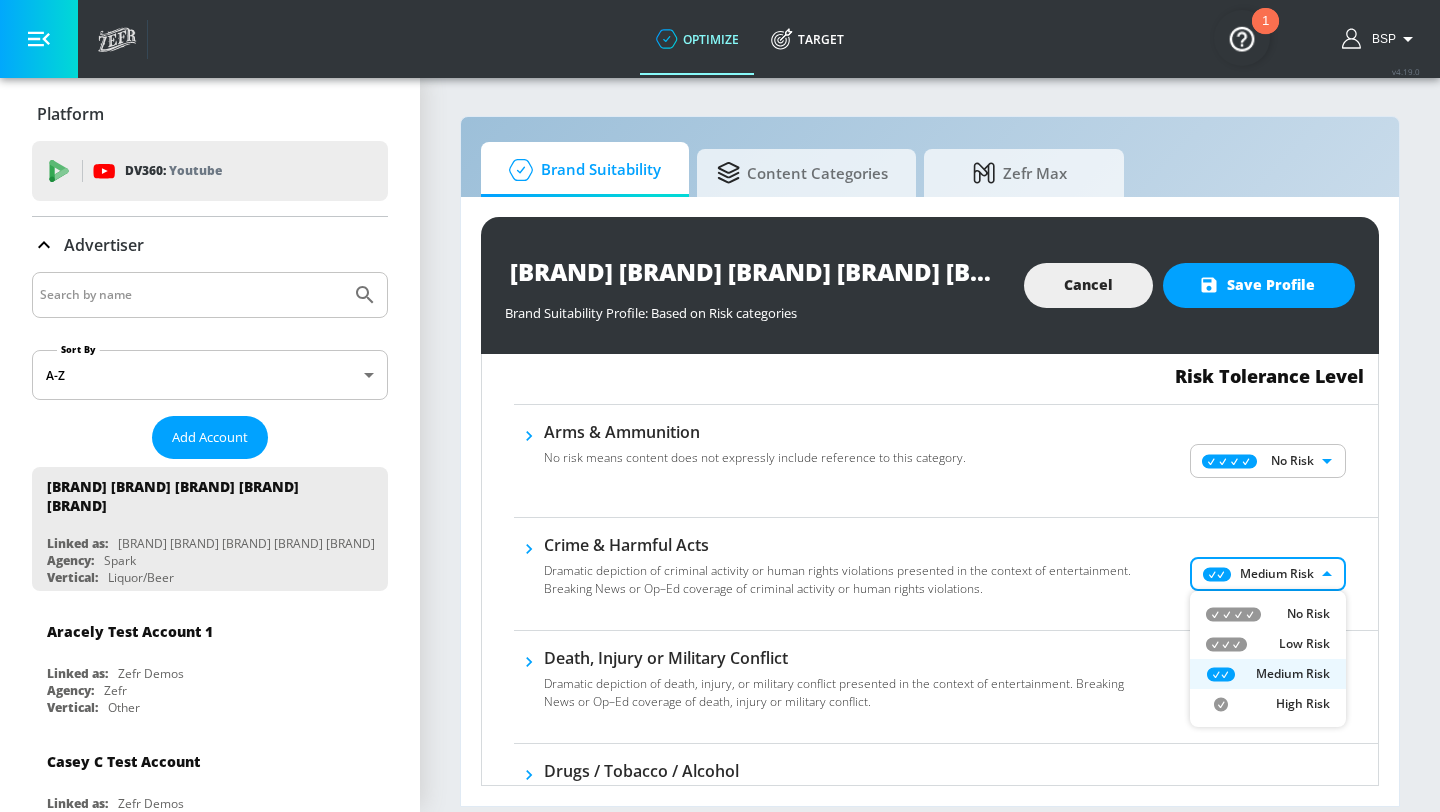 click on "optimize Target optimize Target v 4.19.0 BSP Platform DV360:   Youtube DV360:   Youtube Advertiser Sort By A-Z asc ​ Add Account [BRAND] [BRAND] [BRAND] [BRAND] [BRAND] Linked as: [BRAND] [BRAND] [BRAND] [BRAND] Agency: Spark Vertical: Liquor/Beer [PERSON] [PERSON] Account Linked as: [BRAND] [BRAND] [BRAND] Agency: [BRAND] [BRAND] Vertical: Other [PERSON] [PERSON] Account Linked as: [BRAND] [BRAND] Agency: Sterling Cooper Vertical: CPG (Consumer Packaged Goods) [PERSON] [PERSON] Acc Linked as: [BRAND] [BRAND] [BRAND] [BRAND] Agency: qa Vertical: Auto [PERSON] [PERSON] Linked as: [BRAND] [BRAND] [BRAND] [BRAND] Agency: [PERSON] [PERSON] Vertical: Other [PERSON] [PERSON] Account Linked as: [BRAND] [BRAND] [BRAND] Agency: #1 Media Agency in the World Vertical: Retail [PERSON] [PERSON] Linked as: [BRAND] [BRAND] [BRAND] Agency: [PERSON] [PERSON] Vertical: Healthcare [PERSON] [PERSON] Linked as: [BRAND] [BRAND] [BRAND] Agency: [PERSON] [PERSON] Vertical: Music [PERSON] [PERSON] Linked as: [BRAND] [BRAND] [BRAND] Agency: [PERSON] [PERSON] Vertical: CPG (Consumer Packaged Goods) [PERSON] Linked as: [BRAND] [BRAND] [BRAND] Agency: [PERSON] Vertical: Travel [PERSON] [PERSON] [BRAND] [BRAND] [BRAND] Linked as: [BRAND] [BRAND] [BRAND] [BRAND] Agency: [BRAND] Vertical: Healthcare" at bounding box center (720, 406) 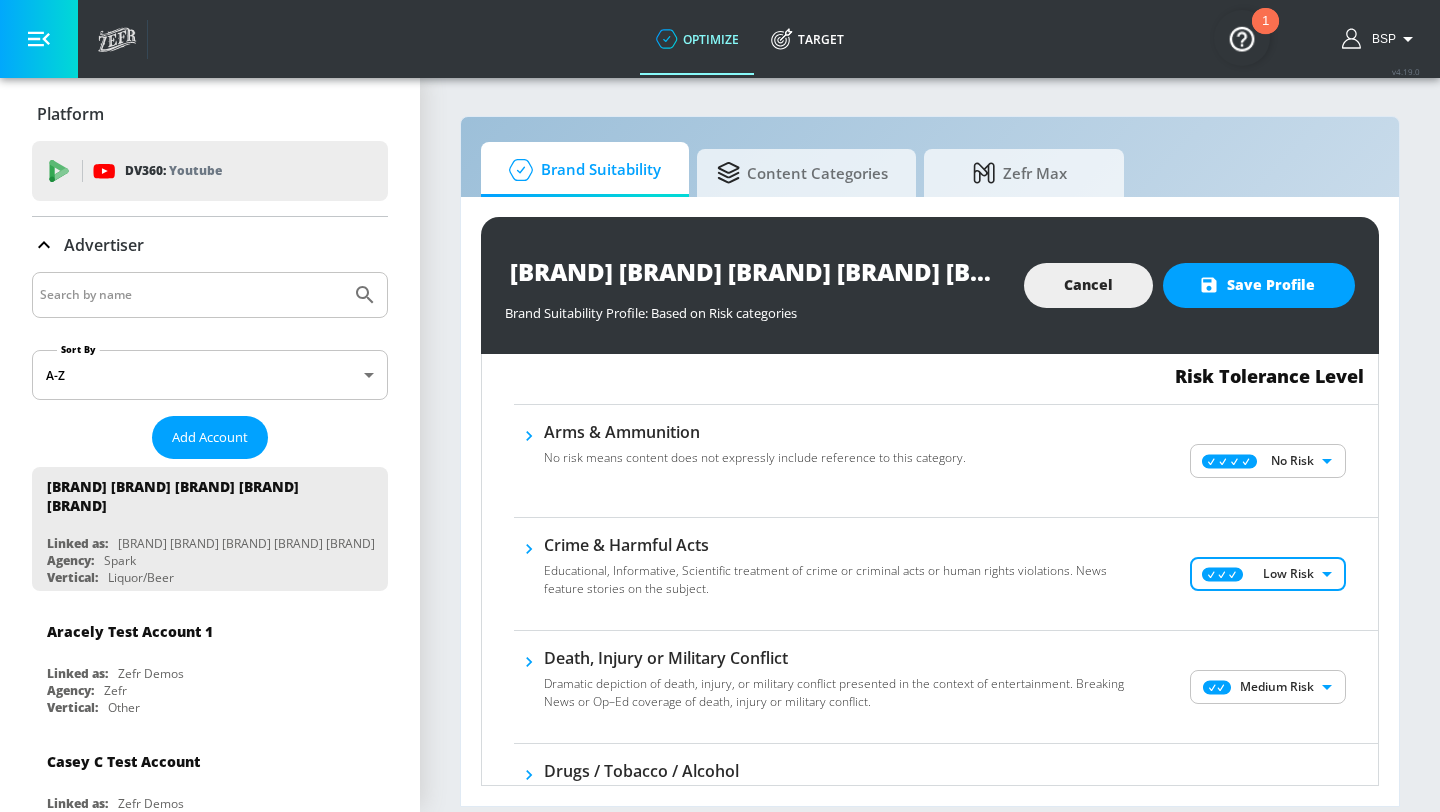 click on "optimize Target optimize Target v 4.19.0 BSP Platform DV360:   Youtube DV360:   Youtube Advertiser Sort By A-Z asc ​ Add Account [BRAND] [BRAND] [BRAND] [BRAND] [BRAND] Linked as: [BRAND] [BRAND] [BRAND] [BRAND] Agency: Spark Vertical: Liquor/Beer [PERSON] [PERSON] Account Linked as: [BRAND] [BRAND] [BRAND] Agency: [BRAND] [BRAND] Vertical: Other [PERSON] [PERSON] Account Linked as: [BRAND] [BRAND] Agency: Sterling Cooper Vertical: CPG (Consumer Packaged Goods) [PERSON] [PERSON] Acc Linked as: [BRAND] [BRAND] [BRAND] [BRAND] Agency: qa Vertical: Auto [PERSON] [PERSON] Linked as: [BRAND] [BRAND] [BRAND] [BRAND] Agency: [PERSON] [PERSON] Vertical: Other [PERSON] [PERSON] Account Linked as: [BRAND] [BRAND] [BRAND] Agency: #1 Media Agency in the World Vertical: Retail [PERSON] [PERSON] Linked as: [BRAND] [BRAND] [BRAND] Agency: [PERSON] [PERSON] Vertical: Healthcare [PERSON] [PERSON] Linked as: [BRAND] [BRAND] [BRAND] Agency: [PERSON] [PERSON] Vertical: Music [PERSON] [PERSON] Linked as: [BRAND] [BRAND] [BRAND] Agency: [PERSON] [PERSON] Vertical: CPG (Consumer Packaged Goods) [PERSON] Linked as: [BRAND] [BRAND] [BRAND] Agency: [PERSON] Vertical: Travel [PERSON] [PERSON] [BRAND] [BRAND] [BRAND] Linked as: [BRAND] [BRAND] [BRAND] [BRAND] Agency: [BRAND] Vertical: Healthcare" at bounding box center (720, 406) 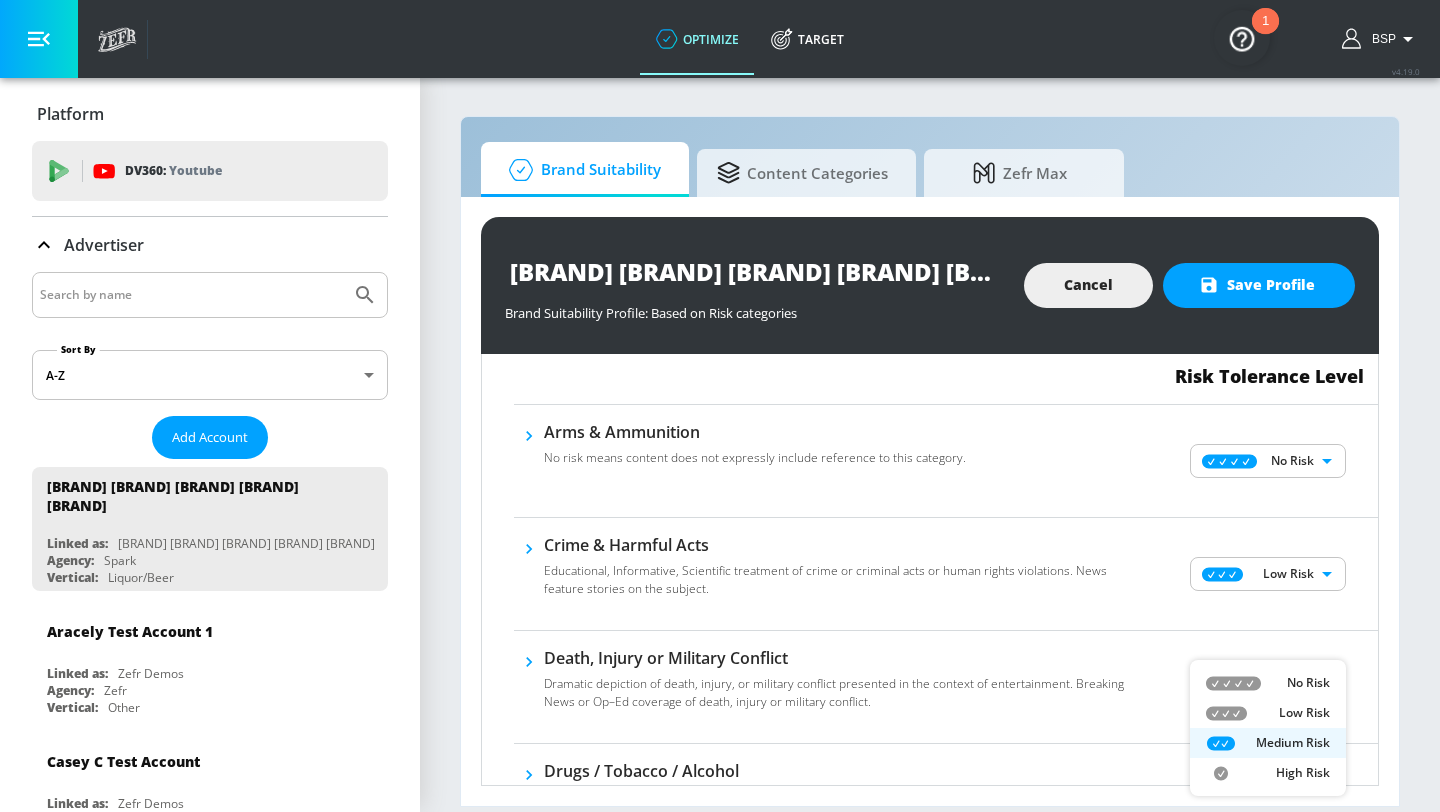 click on "Low Risk" at bounding box center (1268, 713) 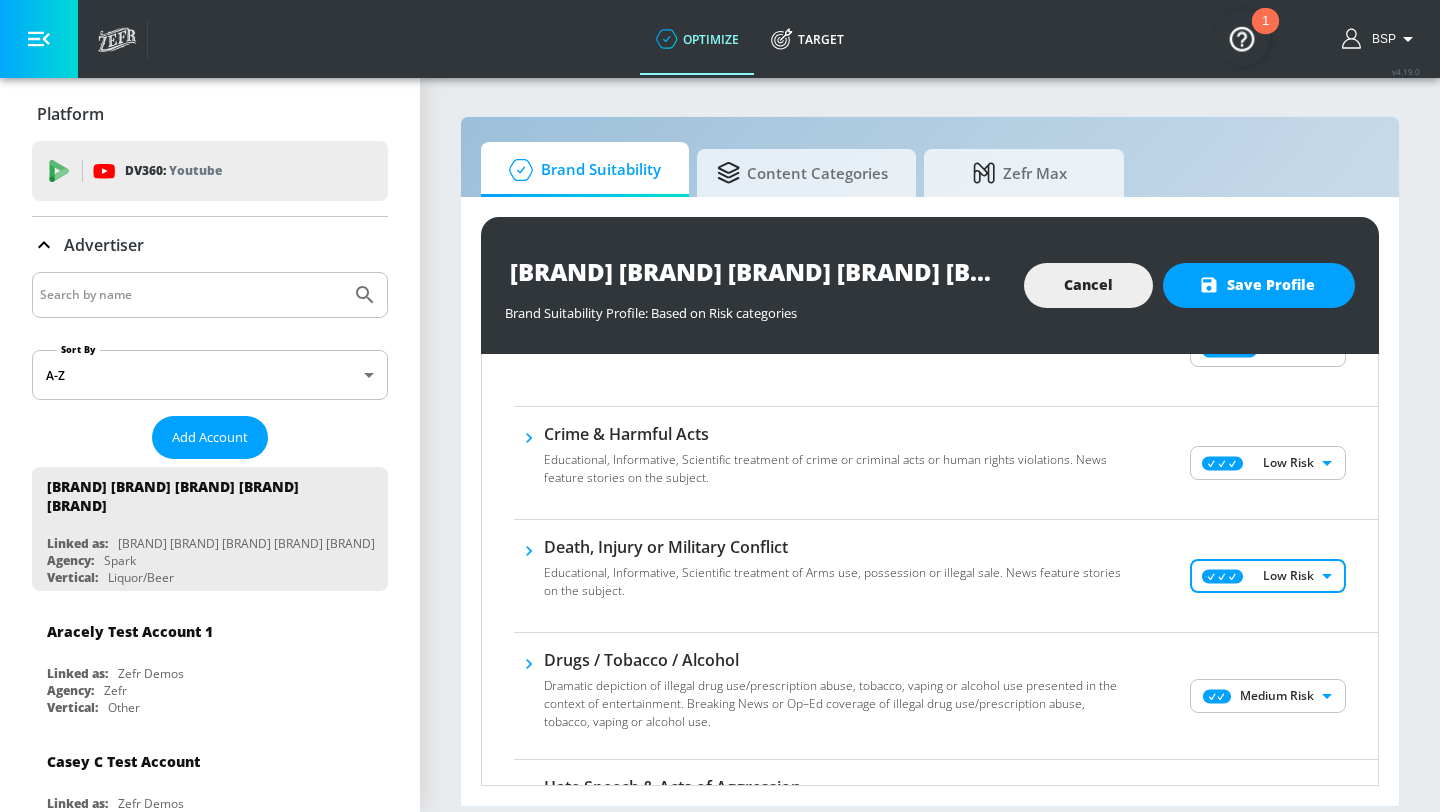 scroll, scrollTop: 322, scrollLeft: 0, axis: vertical 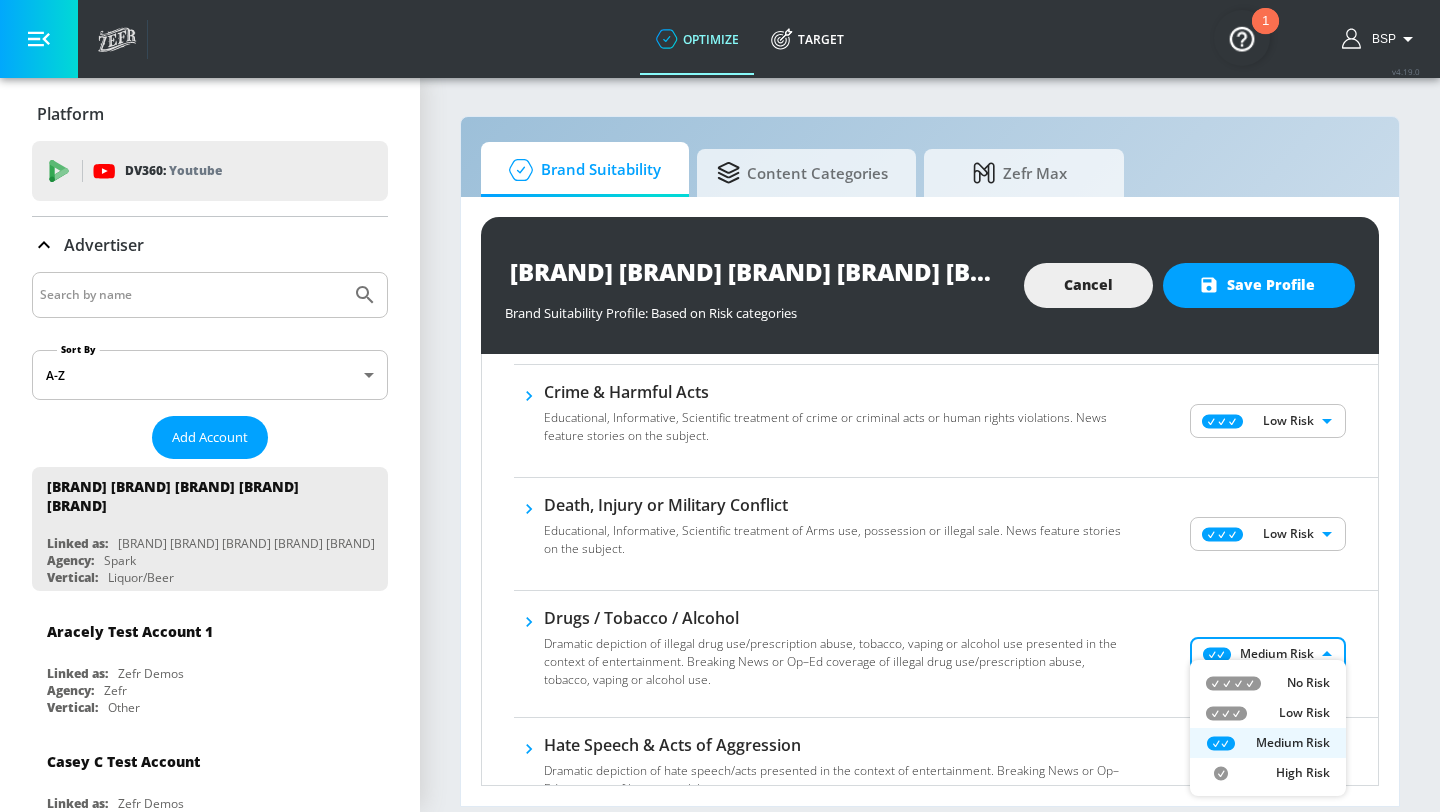 click on "optimize Target optimize Target v 4.19.0 BSP Platform DV360:   Youtube DV360:   Youtube Advertiser Sort By A-Z asc ​ Add Account [BRAND] [BRAND] [BRAND] [BRAND] [BRAND] Linked as: [BRAND] [BRAND] [BRAND] [BRAND] Agency: Spark Vertical: Liquor/Beer [PERSON] [PERSON] Account Linked as: [BRAND] [BRAND] [BRAND] Agency: [BRAND] [BRAND] Vertical: Other [PERSON] [PERSON] Account Linked as: [BRAND] [BRAND] Agency: Sterling Cooper Vertical: CPG (Consumer Packaged Goods) [PERSON] [PERSON] Acc Linked as: [BRAND] [BRAND] [BRAND] [BRAND] Agency: qa Vertical: Auto [PERSON] [PERSON] Linked as: [BRAND] [BRAND] [BRAND] [BRAND] Agency: [PERSON] [PERSON] Vertical: Other [PERSON] [PERSON] Account Linked as: [BRAND] [BRAND] [BRAND] Agency: #1 Media Agency in the World Vertical: Retail [PERSON] [PERSON] Linked as: [BRAND] [BRAND] [BRAND] Agency: [PERSON] [PERSON] Vertical: Healthcare [PERSON] [PERSON] Linked as: [BRAND] [BRAND] [BRAND] Agency: [PERSON] [PERSON] Vertical: Music [PERSON] [PERSON] Linked as: [BRAND] [BRAND] [BRAND] Agency: [PERSON] [PERSON] Vertical: CPG (Consumer Packaged Goods) [PERSON] Linked as: [BRAND] [BRAND] [BRAND] Agency: [PERSON] Vertical: Travel [PERSON] [PERSON] [BRAND] [BRAND] [BRAND] Linked as: [BRAND] [BRAND] [BRAND] [BRAND] Agency: [BRAND] Vertical: Healthcare" at bounding box center (720, 406) 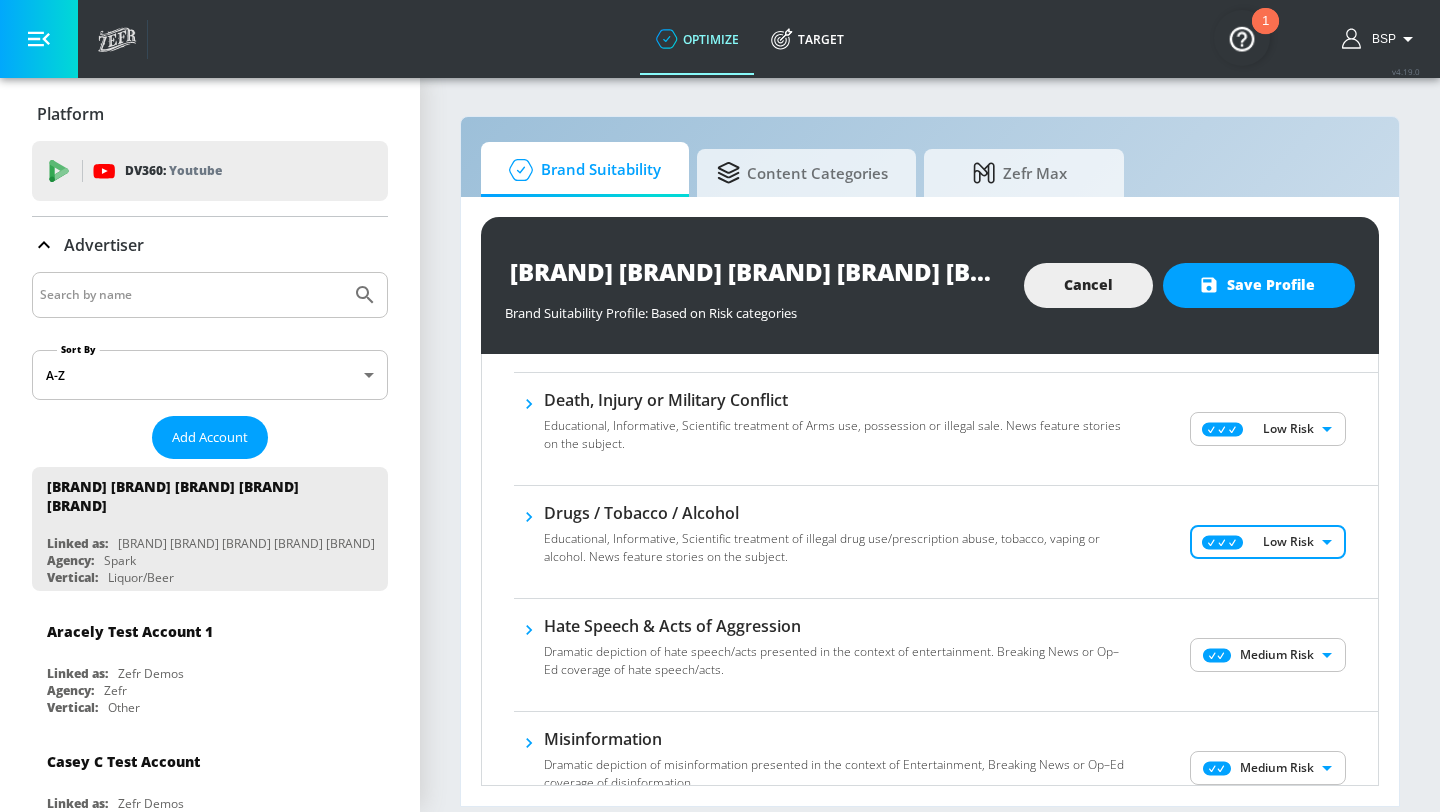 scroll, scrollTop: 430, scrollLeft: 0, axis: vertical 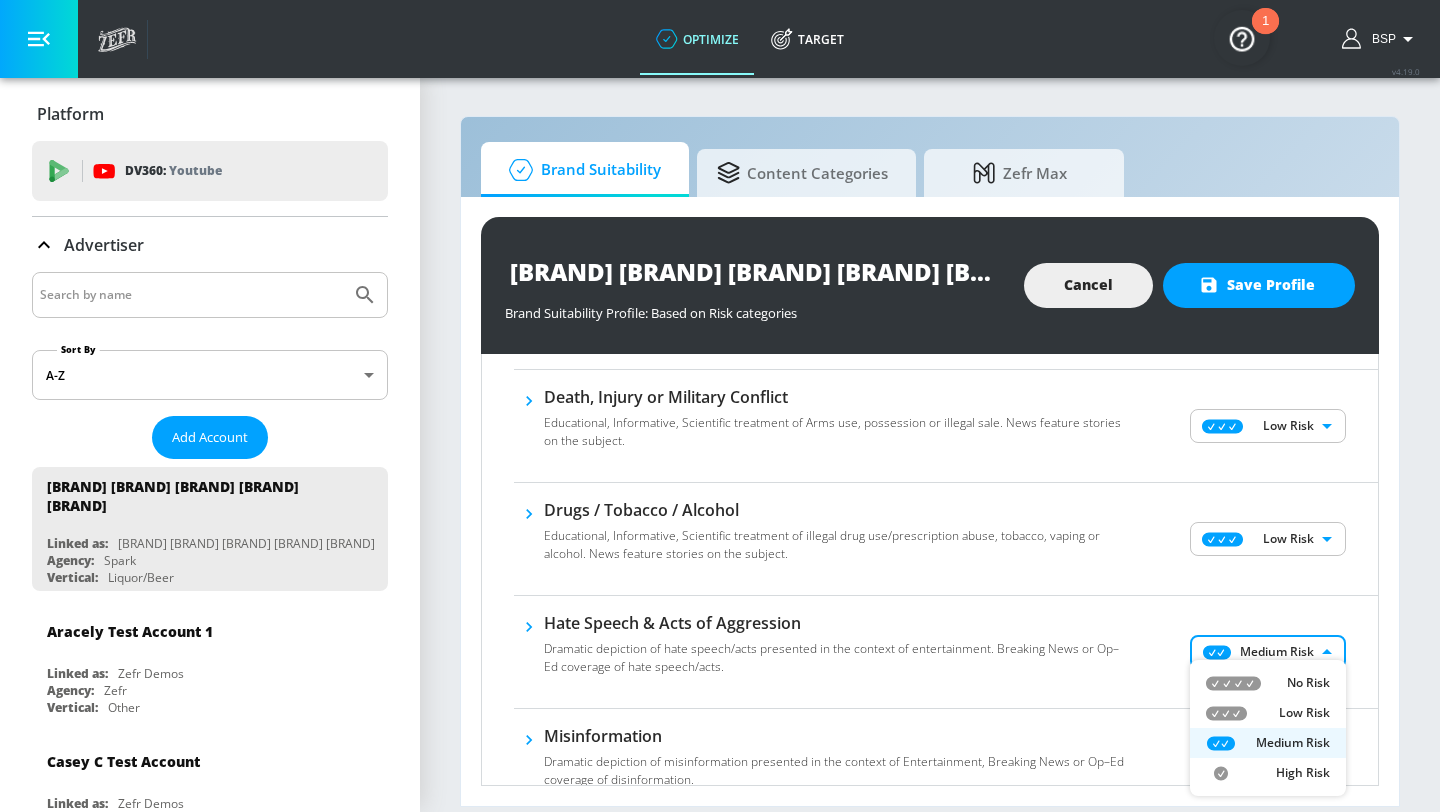 click on "optimize Target optimize Target v 4.19.0 BSP Platform DV360:   Youtube DV360:   Youtube Advertiser Sort By A-Z asc ​ Add Account [BRAND] [BRAND] [BRAND] [BRAND] [BRAND] Linked as: [BRAND] [BRAND] [BRAND] [BRAND] Agency: Spark Vertical: Liquor/Beer [PERSON] [PERSON] Account Linked as: [BRAND] [BRAND] [BRAND] Agency: [BRAND] [BRAND] Vertical: Other [PERSON] [PERSON] Account Linked as: [BRAND] [BRAND] Agency: Sterling Cooper Vertical: CPG (Consumer Packaged Goods) [PERSON] [PERSON] Acc Linked as: [BRAND] [BRAND] [BRAND] [BRAND] Agency: qa Vertical: Auto [PERSON] [PERSON] Linked as: [BRAND] [BRAND] [BRAND] [BRAND] Agency: [PERSON] [PERSON] Vertical: Other [PERSON] [PERSON] Account Linked as: [BRAND] [BRAND] [BRAND] Agency: #1 Media Agency in the World Vertical: Retail [PERSON] [PERSON] Linked as: [BRAND] [BRAND] [BRAND] Agency: [PERSON] [PERSON] Vertical: Healthcare [PERSON] [PERSON] Linked as: [BRAND] [BRAND] [BRAND] Agency: [PERSON] [PERSON] Vertical: Music [PERSON] [PERSON] Linked as: [BRAND] [BRAND] [BRAND] Agency: [PERSON] [PERSON] Vertical: CPG (Consumer Packaged Goods) [PERSON] Linked as: [BRAND] [BRAND] [BRAND] Agency: [PERSON] Vertical: Travel [PERSON] [PERSON] [BRAND] [BRAND] [BRAND] Linked as: [BRAND] [BRAND] [BRAND] [BRAND] Agency: [BRAND] Vertical: Healthcare" at bounding box center [720, 406] 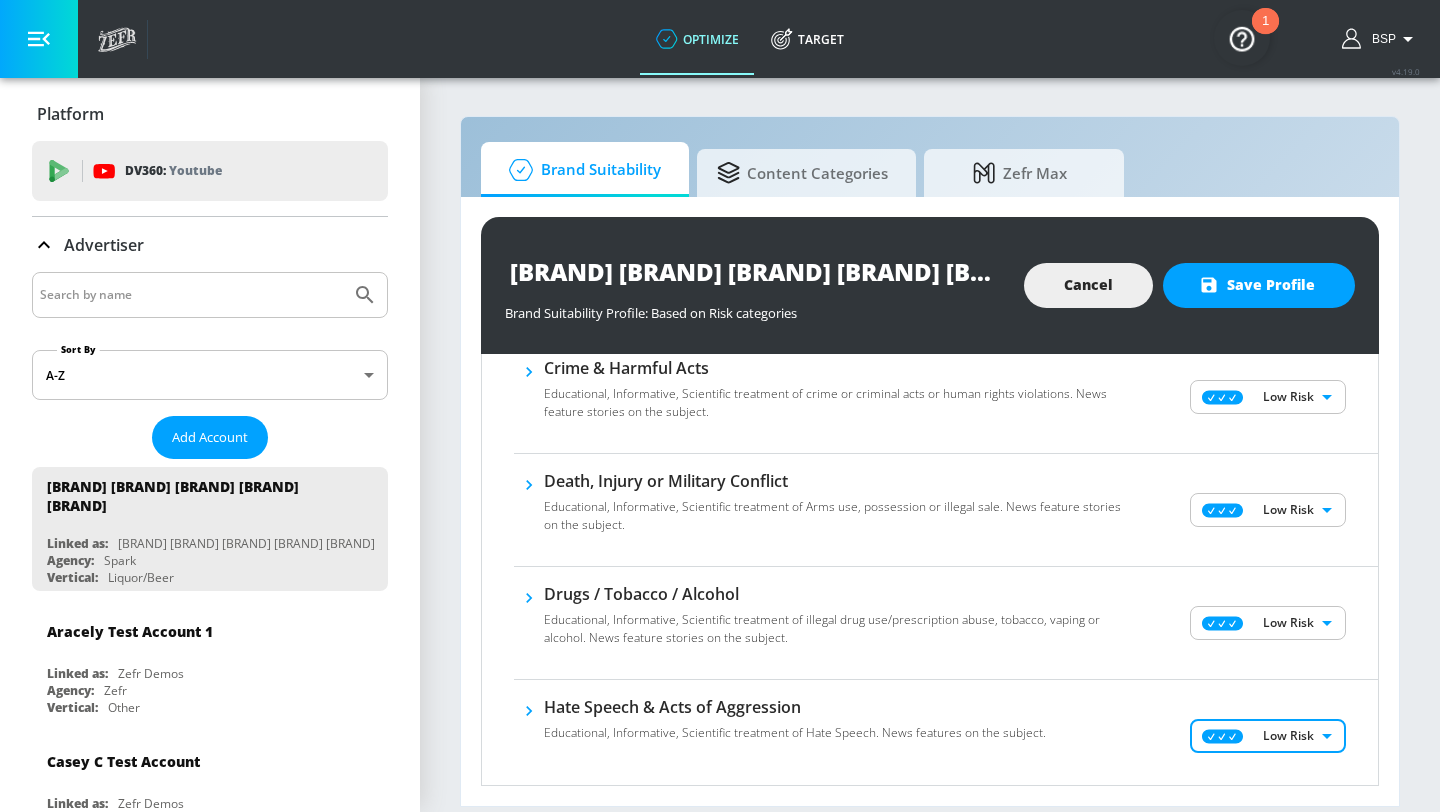 scroll, scrollTop: 348, scrollLeft: 0, axis: vertical 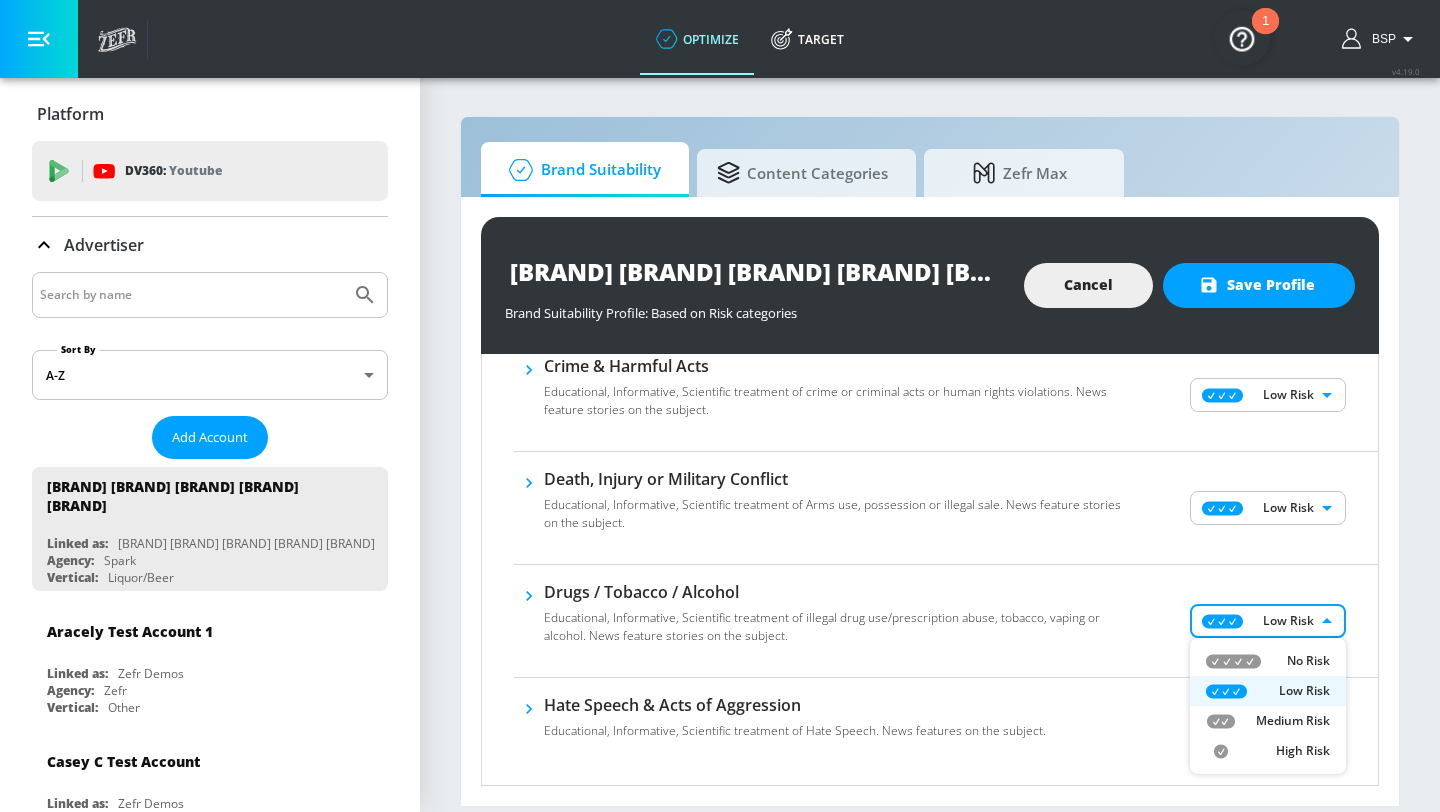 click on "optimize Target optimize Target v 4.19.0 BSP Platform DV360:   Youtube DV360:   Youtube Advertiser Sort By A-Z asc ​ Add Account [BRAND] [BRAND] [BRAND] [BRAND] [BRAND] Linked as: [BRAND] [BRAND] [BRAND] [BRAND] Agency: Spark Vertical: Liquor/Beer [PERSON] [PERSON] Account Linked as: [BRAND] [BRAND] [BRAND] Agency: [BRAND] [BRAND] Vertical: Other [PERSON] [PERSON] Account Linked as: [BRAND] [BRAND] Agency: Sterling Cooper Vertical: CPG (Consumer Packaged Goods) [PERSON] [PERSON] Acc Linked as: [BRAND] [BRAND] [BRAND] [BRAND] Agency: qa Vertical: Auto [PERSON] [PERSON] Linked as: [BRAND] [BRAND] [BRAND] [BRAND] Agency: [PERSON] [PERSON] Vertical: Other [PERSON] [PERSON] Account Linked as: [BRAND] [BRAND] [BRAND] Agency: #1 Media Agency in the World Vertical: Retail [PERSON] [PERSON] Linked as: [BRAND] [BRAND] [BRAND] Agency: [PERSON] [PERSON] Vertical: Healthcare [PERSON] [PERSON] Linked as: [BRAND] [BRAND] [BRAND] Agency: [PERSON] [PERSON] Vertical: Music [PERSON] [PERSON] Linked as: [BRAND] [BRAND] [BRAND] Agency: [PERSON] [PERSON] Vertical: CPG (Consumer Packaged Goods) [PERSON] Linked as: [BRAND] [BRAND] [BRAND] Agency: [PERSON] Vertical: Travel [PERSON] [PERSON] [BRAND] [BRAND] [BRAND] Linked as: [BRAND] [BRAND] [BRAND] [BRAND] Agency: [BRAND] Vertical: Healthcare" at bounding box center [720, 406] 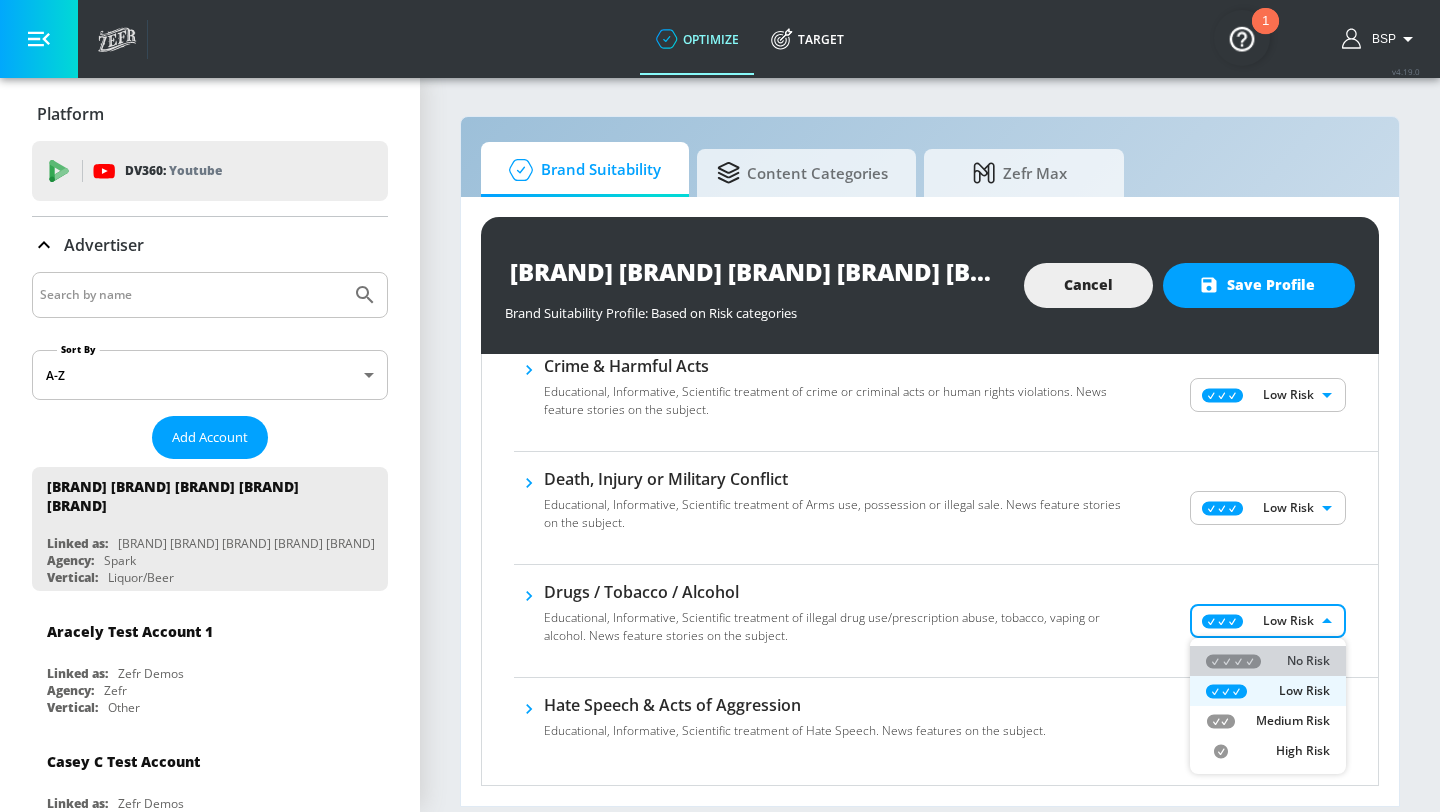 click 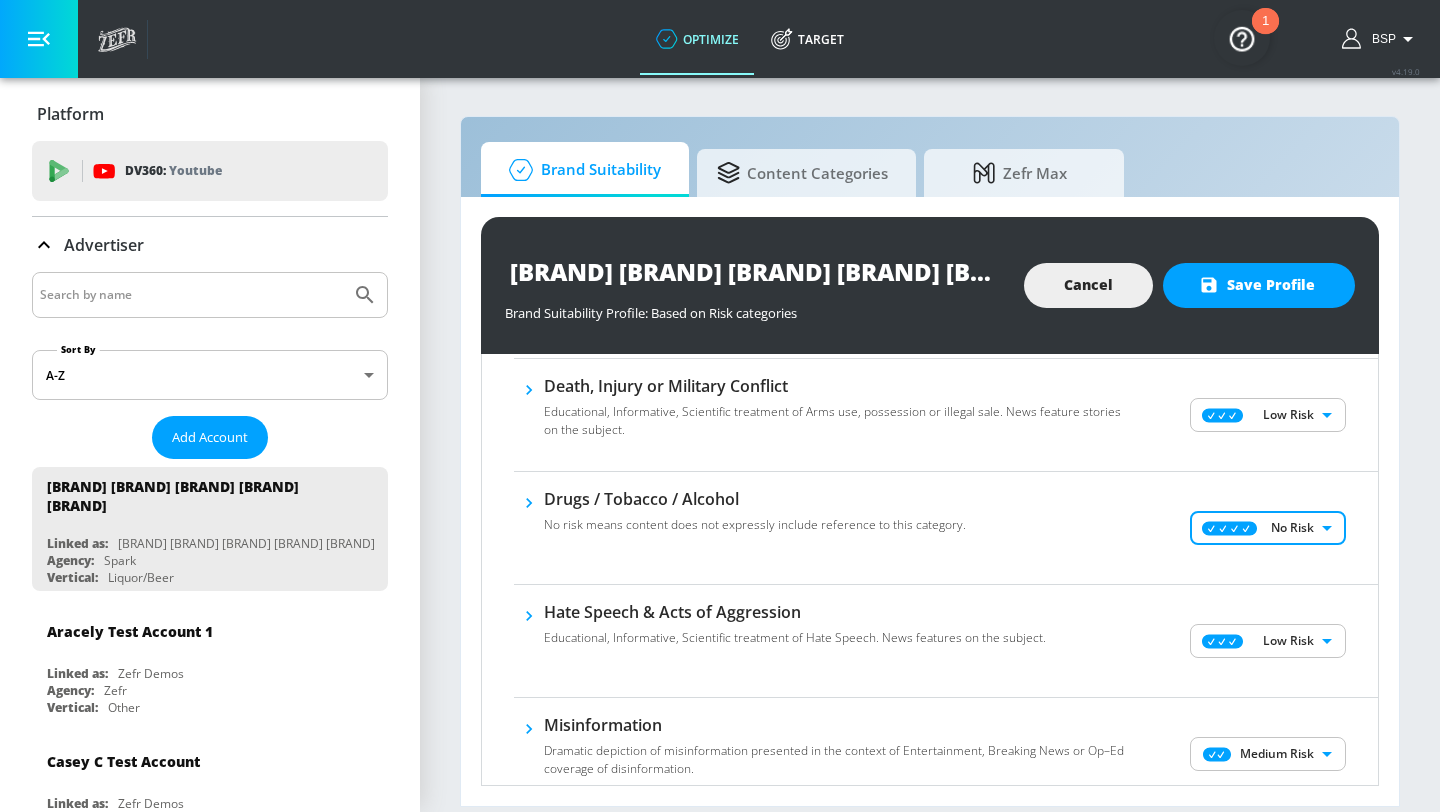 scroll, scrollTop: 433, scrollLeft: 0, axis: vertical 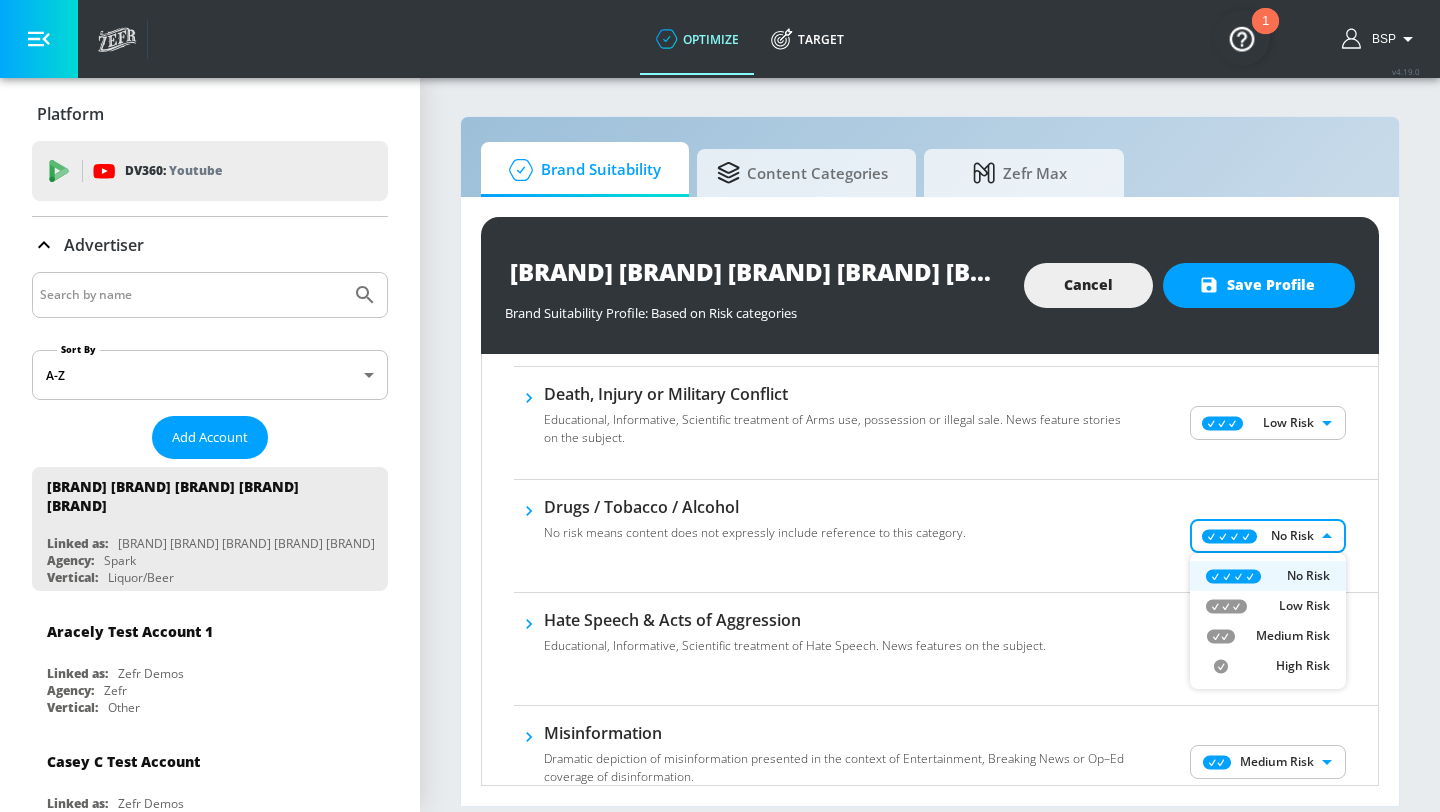 click on "optimize Target optimize Target v 4.19.0 BSP Platform DV360:   Youtube DV360:   Youtube Advertiser Sort By A-Z asc ​ Add Account [BRAND] [BRAND] [BRAND] [BRAND] [BRAND] Linked as: [BRAND] [BRAND] [BRAND] [BRAND] Agency: Spark Vertical: Liquor/Beer [PERSON] [PERSON] Account Linked as: [BRAND] [BRAND] [BRAND] Agency: [BRAND] [BRAND] Vertical: Other [PERSON] [PERSON] Account Linked as: [BRAND] [BRAND] Agency: Sterling Cooper Vertical: CPG (Consumer Packaged Goods) [PERSON] [PERSON] Acc Linked as: [BRAND] [BRAND] [BRAND] [BRAND] Agency: qa Vertical: Auto [PERSON] [PERSON] Linked as: [BRAND] [BRAND] [BRAND] [BRAND] Agency: [PERSON] [PERSON] Vertical: Other [PERSON] [PERSON] Account Linked as: [BRAND] [BRAND] [BRAND] Agency: #1 Media Agency in the World Vertical: Retail [PERSON] [PERSON] Linked as: [BRAND] [BRAND] [BRAND] Agency: [PERSON] [PERSON] Vertical: Healthcare [PERSON] [PERSON] Linked as: [BRAND] [BRAND] [BRAND] Agency: [PERSON] [PERSON] Vertical: Music [PERSON] [PERSON] Linked as: [BRAND] [BRAND] [BRAND] Agency: [PERSON] [PERSON] Vertical: CPG (Consumer Packaged Goods) [PERSON] Linked as: [BRAND] [BRAND] [BRAND] Agency: [PERSON] Vertical: Travel [PERSON] [PERSON] [BRAND] [BRAND] [BRAND] Linked as: [BRAND] [BRAND] [BRAND] [BRAND] Agency: [BRAND] Vertical: Healthcare" at bounding box center [720, 406] 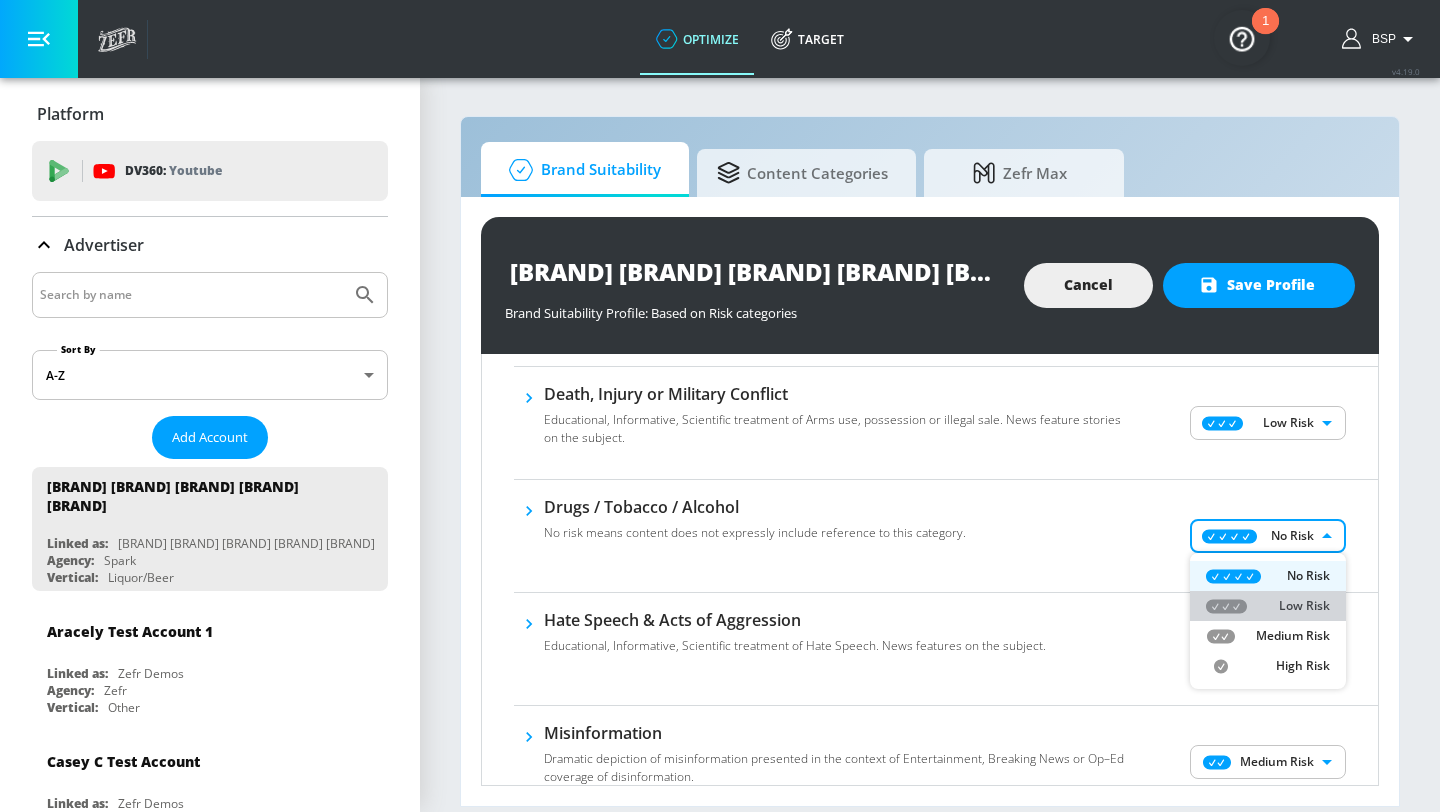 click on "Low Risk" at bounding box center (1268, 606) 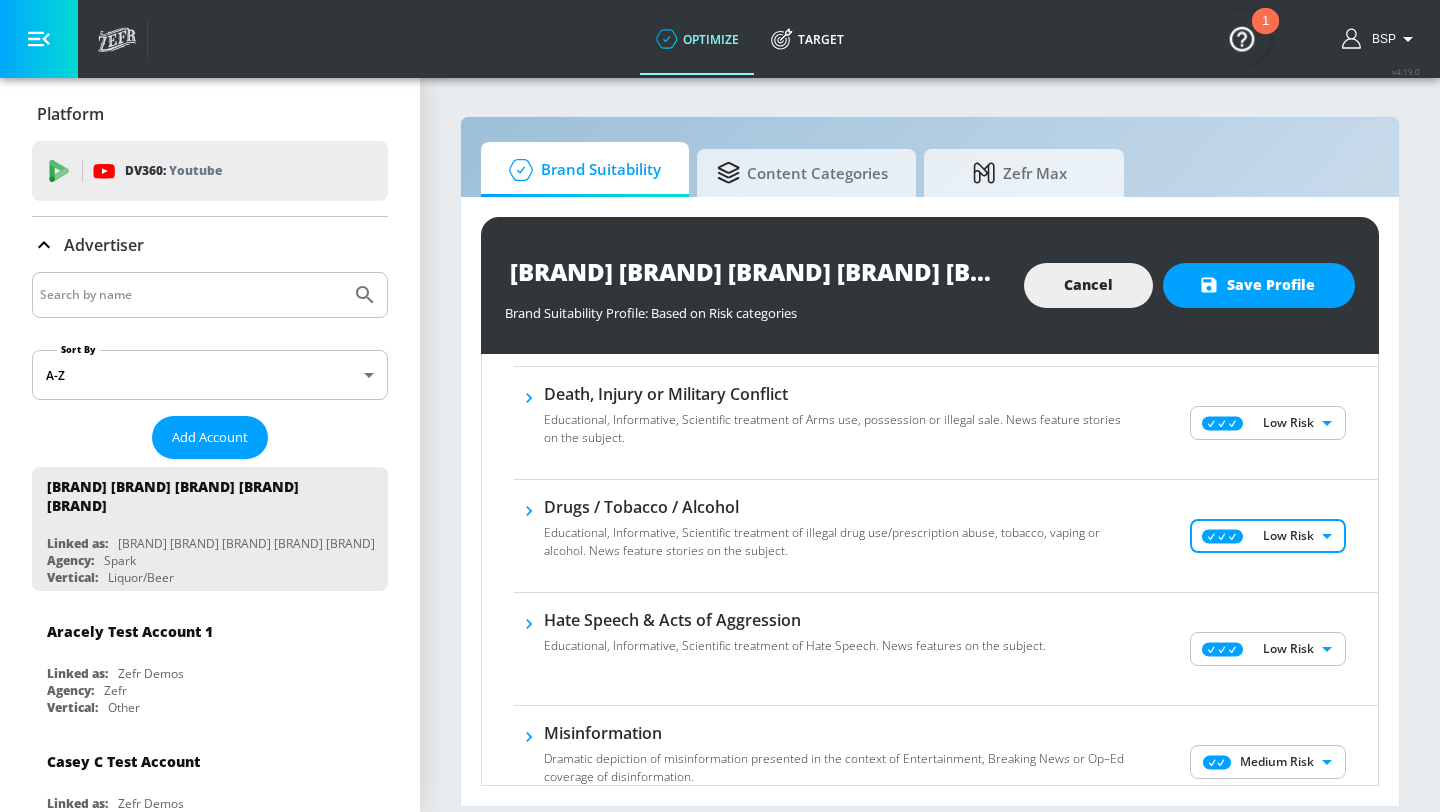 click on "optimize Target optimize Target v 4.19.0 BSP Platform DV360:   Youtube DV360:   Youtube Advertiser Sort By A-Z asc ​ Add Account [BRAND] [BRAND] [BRAND] [BRAND] [BRAND] Linked as: [BRAND] [BRAND] [BRAND] [BRAND] Agency: Spark Vertical: Liquor/Beer [PERSON] [PERSON] Account Linked as: [BRAND] [BRAND] [BRAND] Agency: [BRAND] [BRAND] Vertical: Other [PERSON] [PERSON] Account Linked as: [BRAND] [BRAND] Agency: Sterling Cooper Vertical: CPG (Consumer Packaged Goods) [PERSON] [PERSON] Acc Linked as: [BRAND] [BRAND] [BRAND] [BRAND] Agency: qa Vertical: Auto [PERSON] [PERSON] Linked as: [BRAND] [BRAND] [BRAND] [BRAND] Agency: [PERSON] [PERSON] Vertical: Other [PERSON] [PERSON] Account Linked as: [BRAND] [BRAND] [BRAND] Agency: #1 Media Agency in the World Vertical: Retail [PERSON] [PERSON] Linked as: [BRAND] [BRAND] [BRAND] Agency: [PERSON] [PERSON] Vertical: Healthcare [PERSON] [PERSON] Linked as: [BRAND] [BRAND] [BRAND] Agency: [PERSON] [PERSON] Vertical: Music [PERSON] [PERSON] Linked as: [BRAND] [BRAND] [BRAND] Agency: [PERSON] [PERSON] Vertical: CPG (Consumer Packaged Goods) [PERSON] Linked as: [BRAND] [BRAND] [BRAND] Agency: [PERSON] Vertical: Travel [PERSON] [PERSON] [BRAND] [BRAND] [BRAND] Linked as: [BRAND] [BRAND] [BRAND] [BRAND] Agency: [BRAND] Vertical: Healthcare" at bounding box center [720, 406] 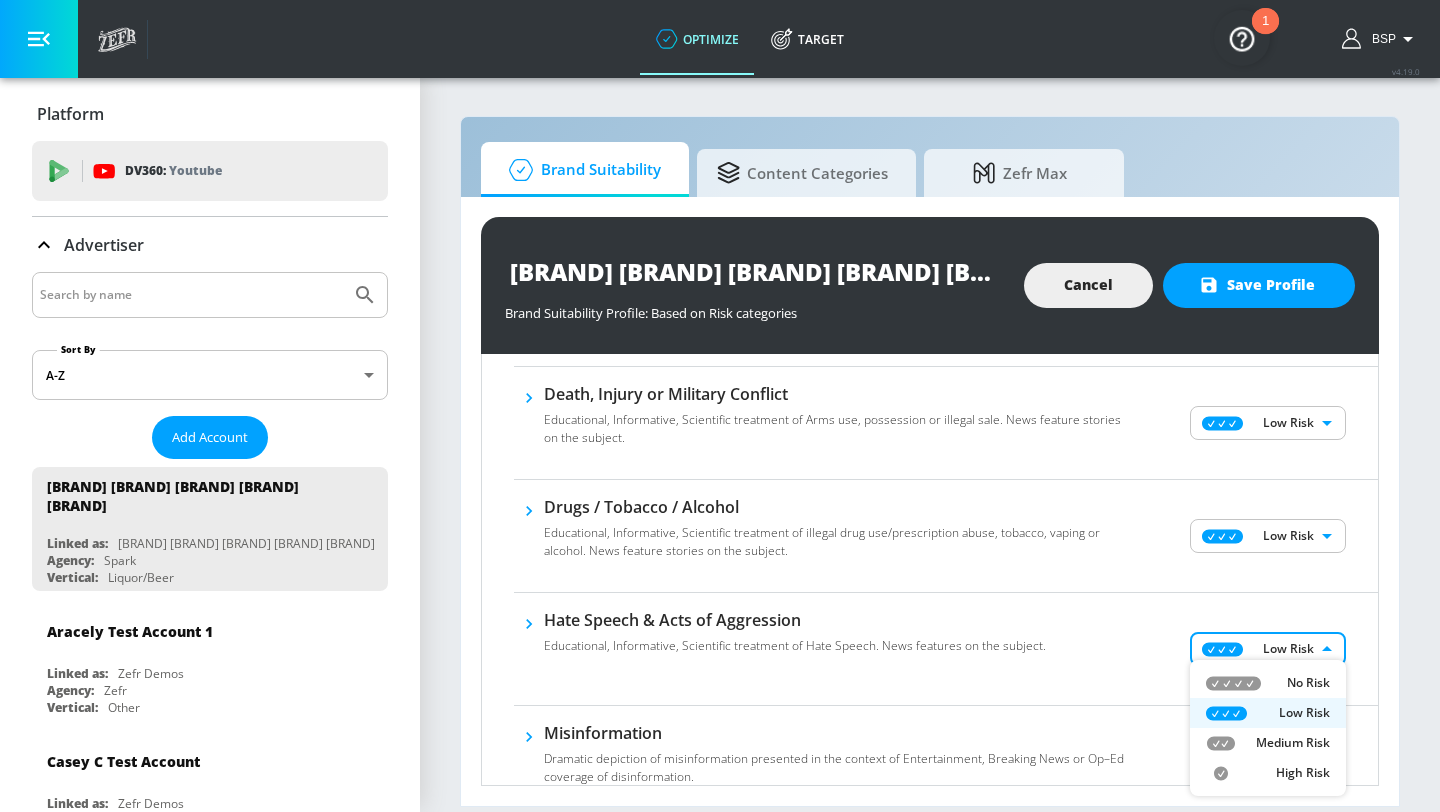 click 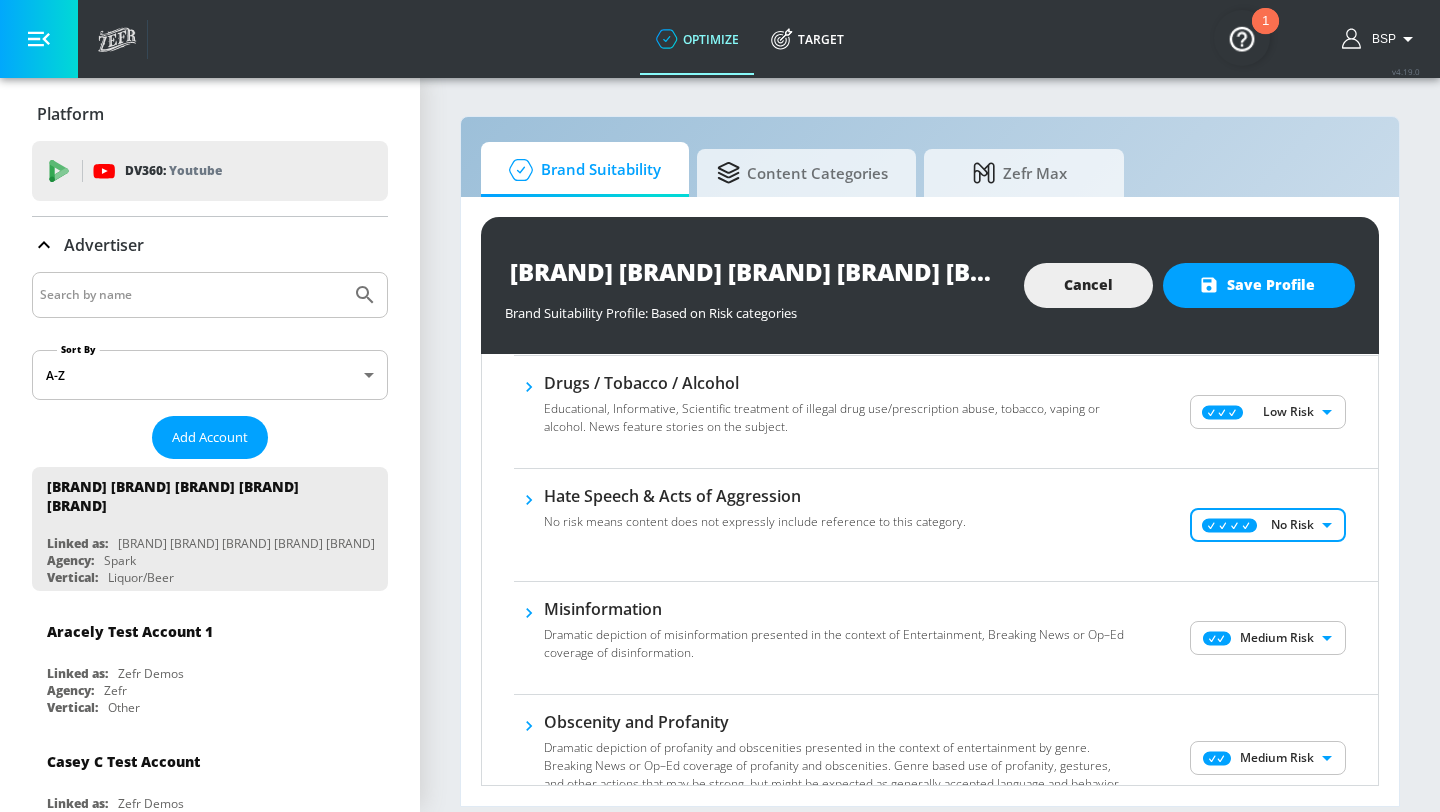 scroll, scrollTop: 564, scrollLeft: 0, axis: vertical 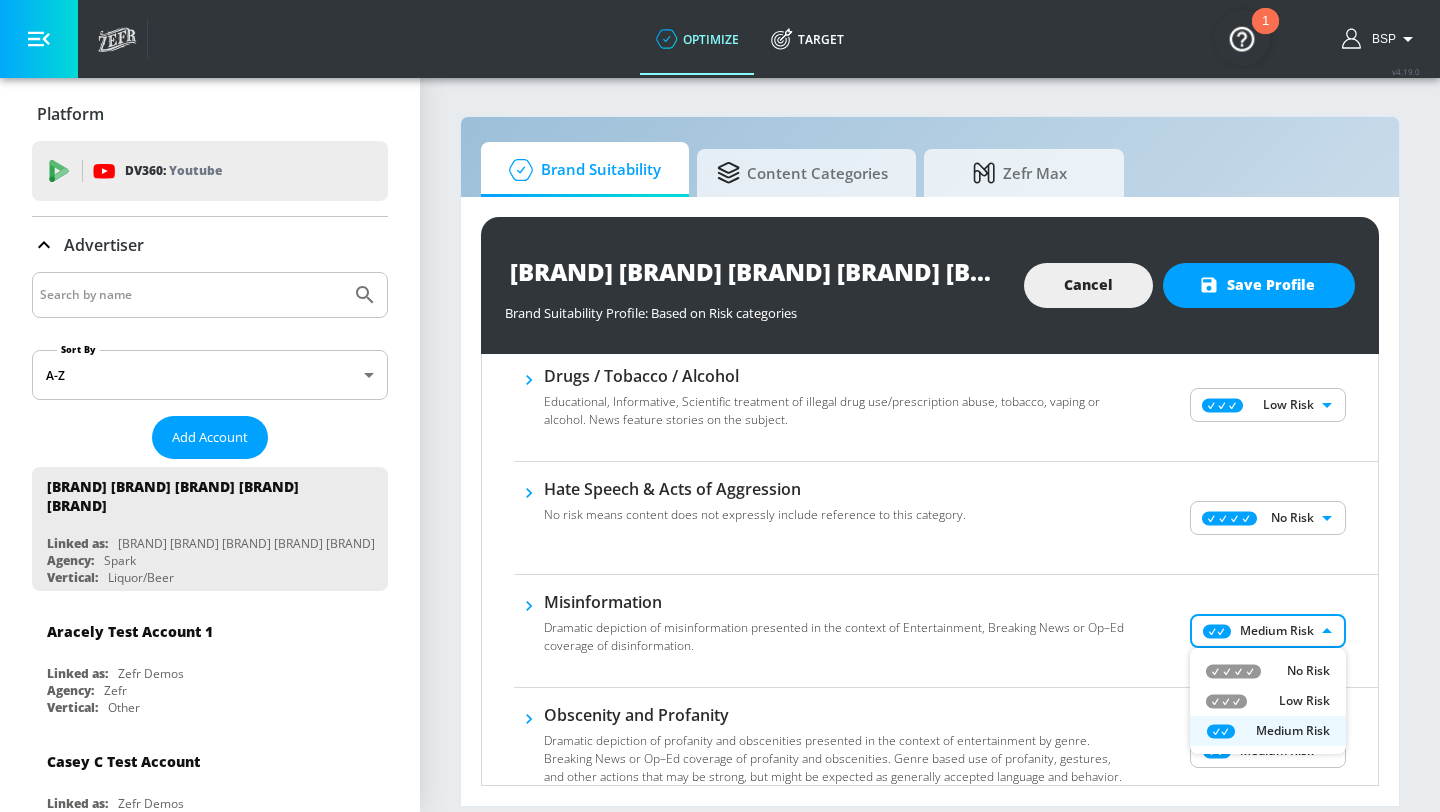 click on "optimize Target optimize Target v 4.19.0 BSP Platform DV360:   Youtube DV360:   Youtube Advertiser Sort By A-Z asc ​ Add Account [BRAND] [BRAND] [BRAND] [BRAND] [BRAND] Linked as: [BRAND] [BRAND] [BRAND] [BRAND] Agency: Spark Vertical: Liquor/Beer [PERSON] [PERSON] Account Linked as: [BRAND] [BRAND] [BRAND] Agency: [BRAND] [BRAND] Vertical: Other [PERSON] [PERSON] Account Linked as: [BRAND] [BRAND] Agency: Sterling Cooper Vertical: CPG (Consumer Packaged Goods) [PERSON] [PERSON] Acc Linked as: [BRAND] [BRAND] [BRAND] [BRAND] Agency: qa Vertical: Auto [PERSON] [PERSON] Linked as: [BRAND] [BRAND] [BRAND] [BRAND] Agency: [PERSON] [PERSON] Vertical: Other [PERSON] [PERSON] Account Linked as: [BRAND] [BRAND] [BRAND] Agency: #1 Media Agency in the World Vertical: Retail [PERSON] [PERSON] Linked as: [BRAND] [BRAND] [BRAND] Agency: [PERSON] [PERSON] Vertical: Healthcare [PERSON] [PERSON] Linked as: [BRAND] [BRAND] [BRAND] Agency: [PERSON] [PERSON] Vertical: Music [PERSON] [PERSON] Linked as: [BRAND] [BRAND] [BRAND] Agency: [PERSON] [PERSON] Vertical: CPG (Consumer Packaged Goods) [PERSON] Linked as: [BRAND] [BRAND] [BRAND] Agency: [PERSON] Vertical: Travel [PERSON] [PERSON] [BRAND] [BRAND] [BRAND] Linked as: [BRAND] [BRAND] [BRAND] [BRAND] Agency: [BRAND] Vertical: Healthcare" at bounding box center (720, 406) 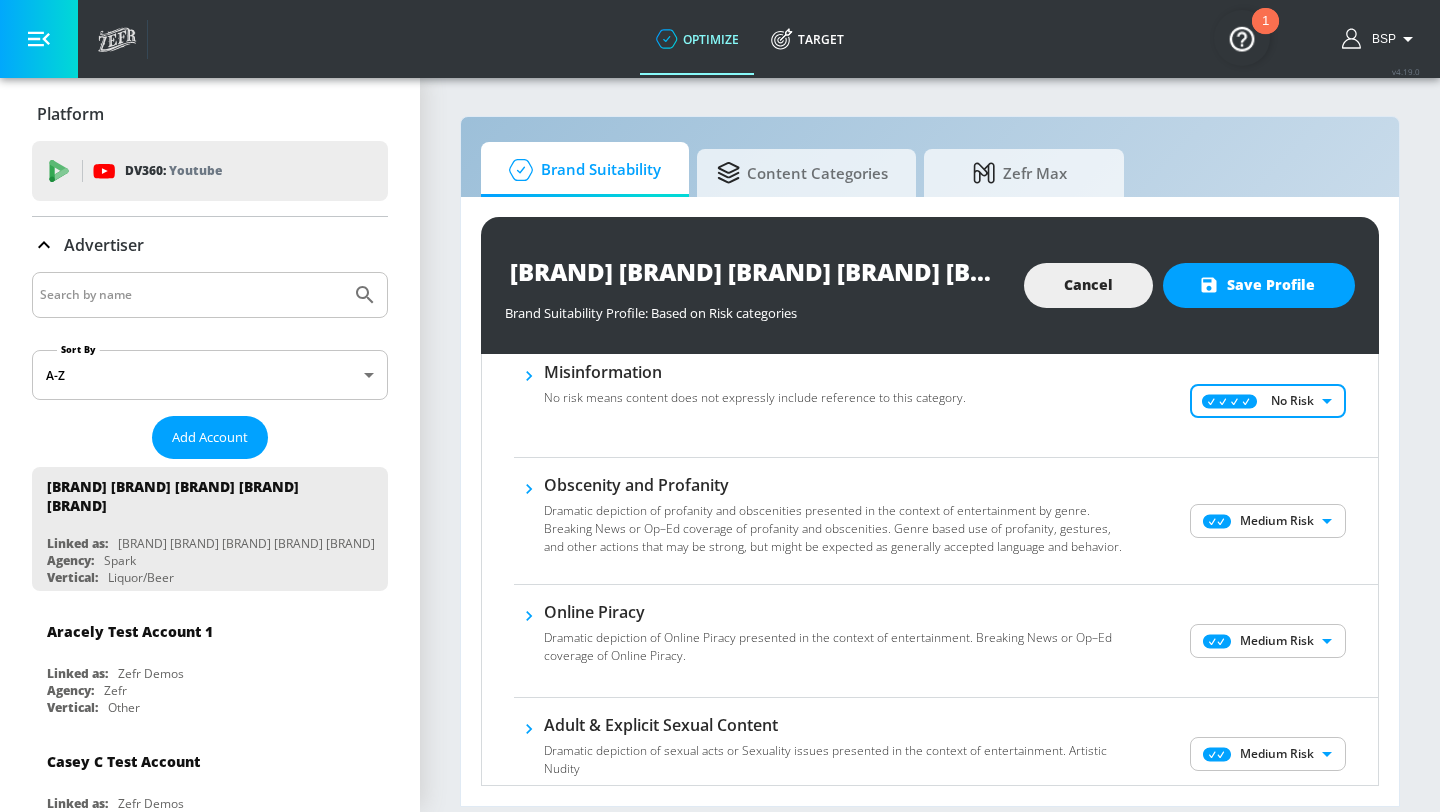 scroll, scrollTop: 810, scrollLeft: 0, axis: vertical 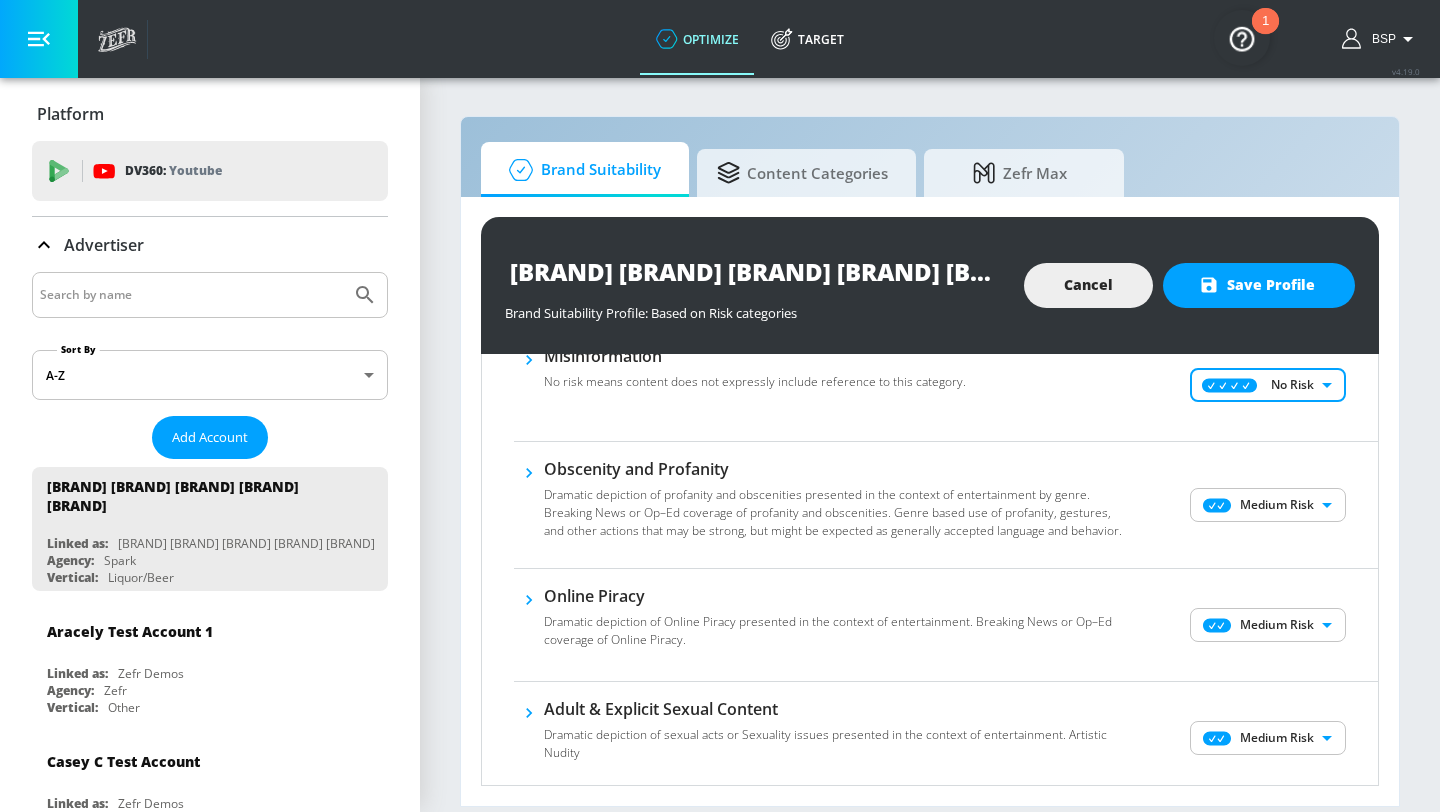 click on "optimize Target optimize Target v 4.19.0 BSP Platform DV360:   Youtube DV360:   Youtube Advertiser Sort By A-Z asc ​ Add Account [BRAND] [BRAND] [BRAND] [BRAND] [BRAND] Linked as: [BRAND] [BRAND] [BRAND] [BRAND] Agency: Spark Vertical: Liquor/Beer [PERSON] [PERSON] Account Linked as: [BRAND] [BRAND] [BRAND] Agency: [BRAND] [BRAND] Vertical: Other [PERSON] [PERSON] Account Linked as: [BRAND] [BRAND] Agency: Sterling Cooper Vertical: CPG (Consumer Packaged Goods) [PERSON] [PERSON] Acc Linked as: [BRAND] [BRAND] [BRAND] [BRAND] Agency: qa Vertical: Auto [PERSON] [PERSON] Linked as: [BRAND] [BRAND] [BRAND] [BRAND] Agency: [PERSON] [PERSON] Vertical: Other [PERSON] [PERSON] Account Linked as: [BRAND] [BRAND] [BRAND] Agency: #1 Media Agency in the World Vertical: Retail [PERSON] [PERSON] Linked as: [BRAND] [BRAND] [BRAND] Agency: [PERSON] [PERSON] Vertical: Healthcare [PERSON] [PERSON] Linked as: [BRAND] [BRAND] [BRAND] Agency: [PERSON] [PERSON] Vertical: Music [PERSON] [PERSON] Linked as: [BRAND] [BRAND] [BRAND] Agency: [PERSON] [PERSON] Vertical: CPG (Consumer Packaged Goods) [PERSON] Linked as: [BRAND] [BRAND] [BRAND] Agency: [PERSON] Vertical: Travel [PERSON] [PERSON] [BRAND] [BRAND] [BRAND] Linked as: [BRAND] [BRAND] [BRAND] [BRAND] Agency: [BRAND] Vertical: Healthcare" at bounding box center [720, 406] 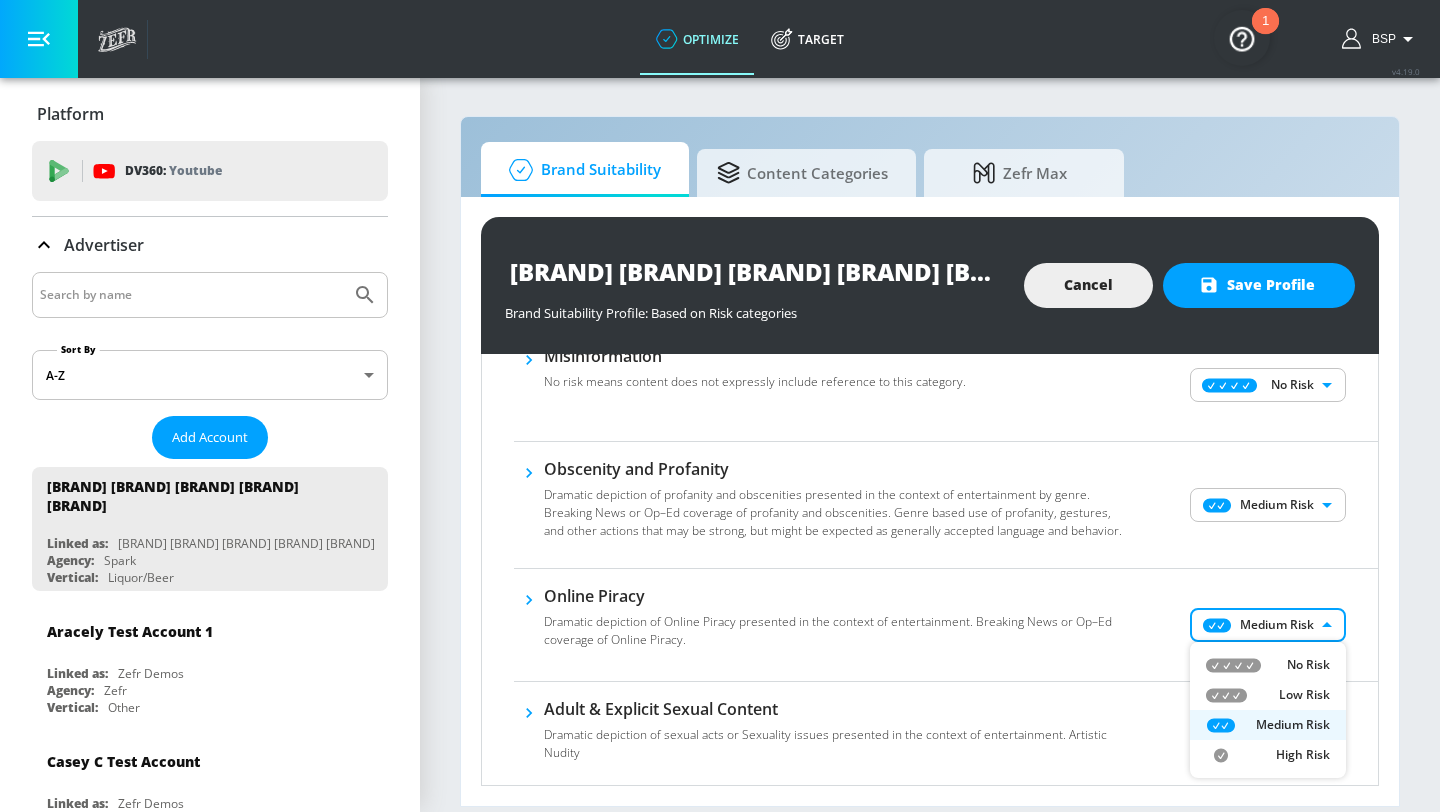 click 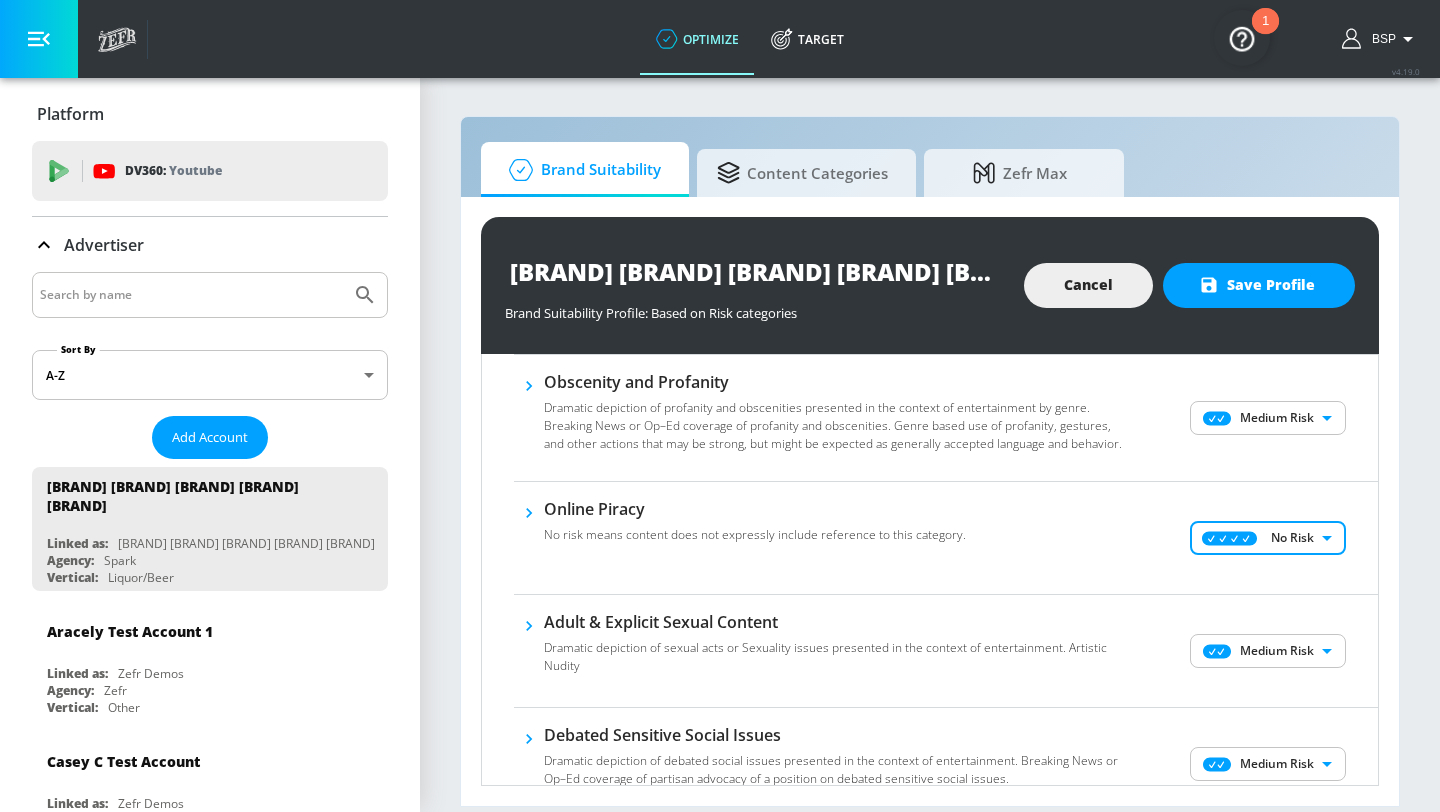 scroll, scrollTop: 929, scrollLeft: 0, axis: vertical 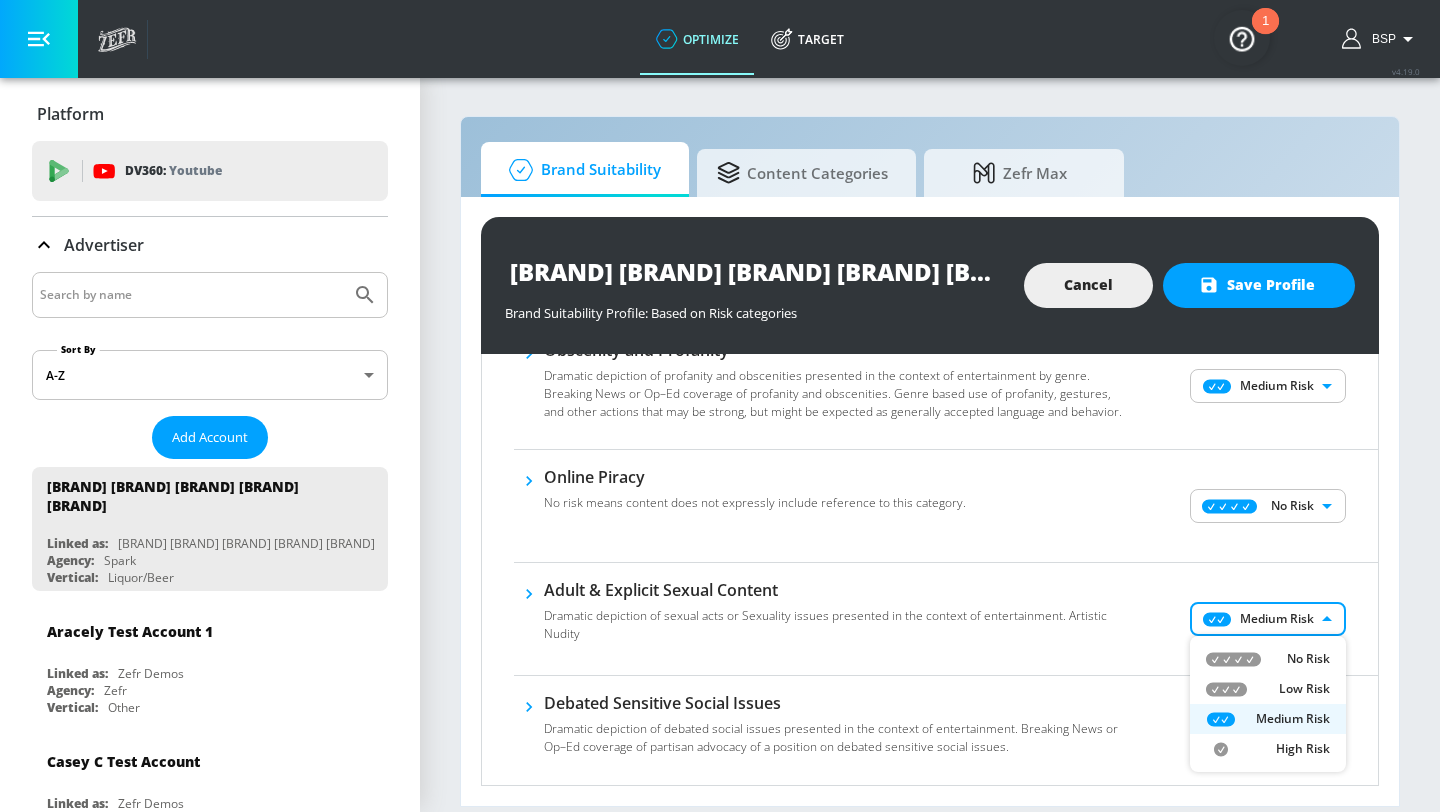 click on "optimize Target optimize Target v 4.19.0 BSP Platform DV360:   Youtube DV360:   Youtube Advertiser Sort By A-Z asc ​ Add Account [BRAND] [BRAND] [BRAND] [BRAND] [BRAND] Linked as: [BRAND] [BRAND] [BRAND] [BRAND] Agency: Spark Vertical: Liquor/Beer [PERSON] [PERSON] Account Linked as: [BRAND] [BRAND] [BRAND] Agency: [BRAND] [BRAND] Vertical: Other [PERSON] [PERSON] Account Linked as: [BRAND] [BRAND] Agency: Sterling Cooper Vertical: CPG (Consumer Packaged Goods) [PERSON] [PERSON] Acc Linked as: [BRAND] [BRAND] [BRAND] [BRAND] Agency: qa Vertical: Auto [PERSON] [PERSON] Linked as: [BRAND] [BRAND] [BRAND] [BRAND] Agency: [PERSON] [PERSON] Vertical: Other [PERSON] [PERSON] Account Linked as: [BRAND] [BRAND] [BRAND] Agency: #1 Media Agency in the World Vertical: Retail [PERSON] [PERSON] Linked as: [BRAND] [BRAND] [BRAND] Agency: [PERSON] [PERSON] Vertical: Healthcare [PERSON] [PERSON] Linked as: [BRAND] [BRAND] [BRAND] Agency: [PERSON] [PERSON] Vertical: Music [PERSON] [PERSON] Linked as: [BRAND] [BRAND] [BRAND] Agency: [PERSON] [PERSON] Vertical: CPG (Consumer Packaged Goods) [PERSON] Linked as: [BRAND] [BRAND] [BRAND] Agency: [PERSON] Vertical: Travel [PERSON] [PERSON] [BRAND] [BRAND] [BRAND] Linked as: [BRAND] [BRAND] [BRAND] [BRAND] Agency: [BRAND] Vertical: Healthcare" at bounding box center [720, 406] 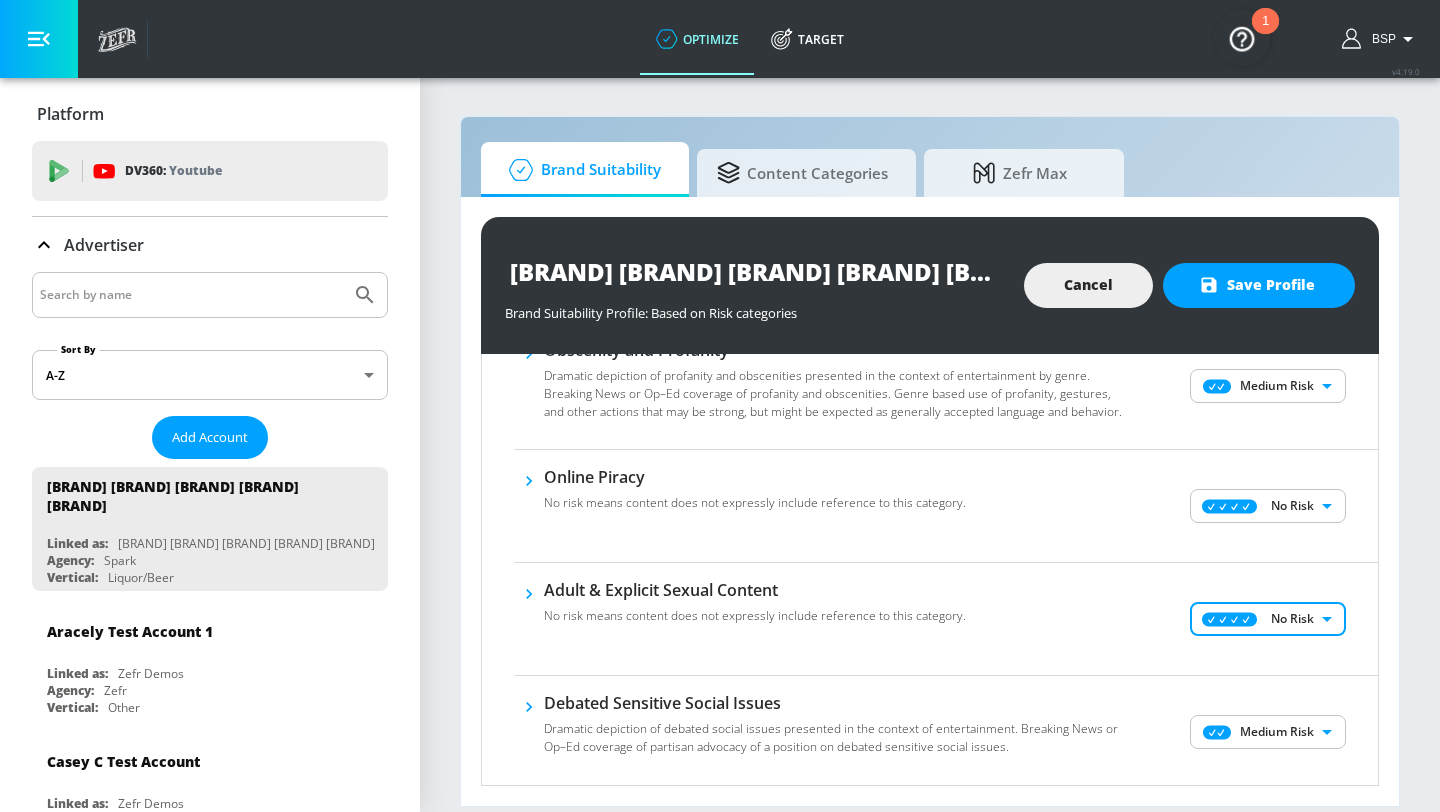 click on "optimize Target optimize Target v 4.19.0 BSP Platform DV360:   Youtube DV360:   Youtube Advertiser Sort By A-Z asc ​ Add Account [BRAND] [BRAND] [BRAND] [BRAND] [BRAND] Linked as: [BRAND] [BRAND] [BRAND] [BRAND] Agency: Spark Vertical: Liquor/Beer [PERSON] [PERSON] Account Linked as: [BRAND] [BRAND] [BRAND] Agency: [BRAND] [BRAND] Vertical: Other [PERSON] [PERSON] Account Linked as: [BRAND] [BRAND] Agency: Sterling Cooper Vertical: CPG (Consumer Packaged Goods) [PERSON] [PERSON] Acc Linked as: [BRAND] [BRAND] [BRAND] [BRAND] Agency: qa Vertical: Auto [PERSON] [PERSON] Linked as: [BRAND] [BRAND] [BRAND] [BRAND] Agency: [PERSON] [PERSON] Vertical: Other [PERSON] [PERSON] Account Linked as: [BRAND] [BRAND] [BRAND] Agency: #1 Media Agency in the World Vertical: Retail [PERSON] [PERSON] Linked as: [BRAND] [BRAND] [BRAND] Agency: [PERSON] [PERSON] Vertical: Healthcare [PERSON] [PERSON] Linked as: [BRAND] [BRAND] [BRAND] Agency: [PERSON] [PERSON] Vertical: Music [PERSON] [PERSON] Linked as: [BRAND] [BRAND] [BRAND] Agency: [PERSON] [PERSON] Vertical: CPG (Consumer Packaged Goods) [PERSON] Linked as: [BRAND] [BRAND] [BRAND] Agency: [PERSON] Vertical: Travel [PERSON] [PERSON] [BRAND] [BRAND] [BRAND] Linked as: [BRAND] [BRAND] [BRAND] [BRAND] Agency: [BRAND] Vertical: Healthcare" at bounding box center (720, 406) 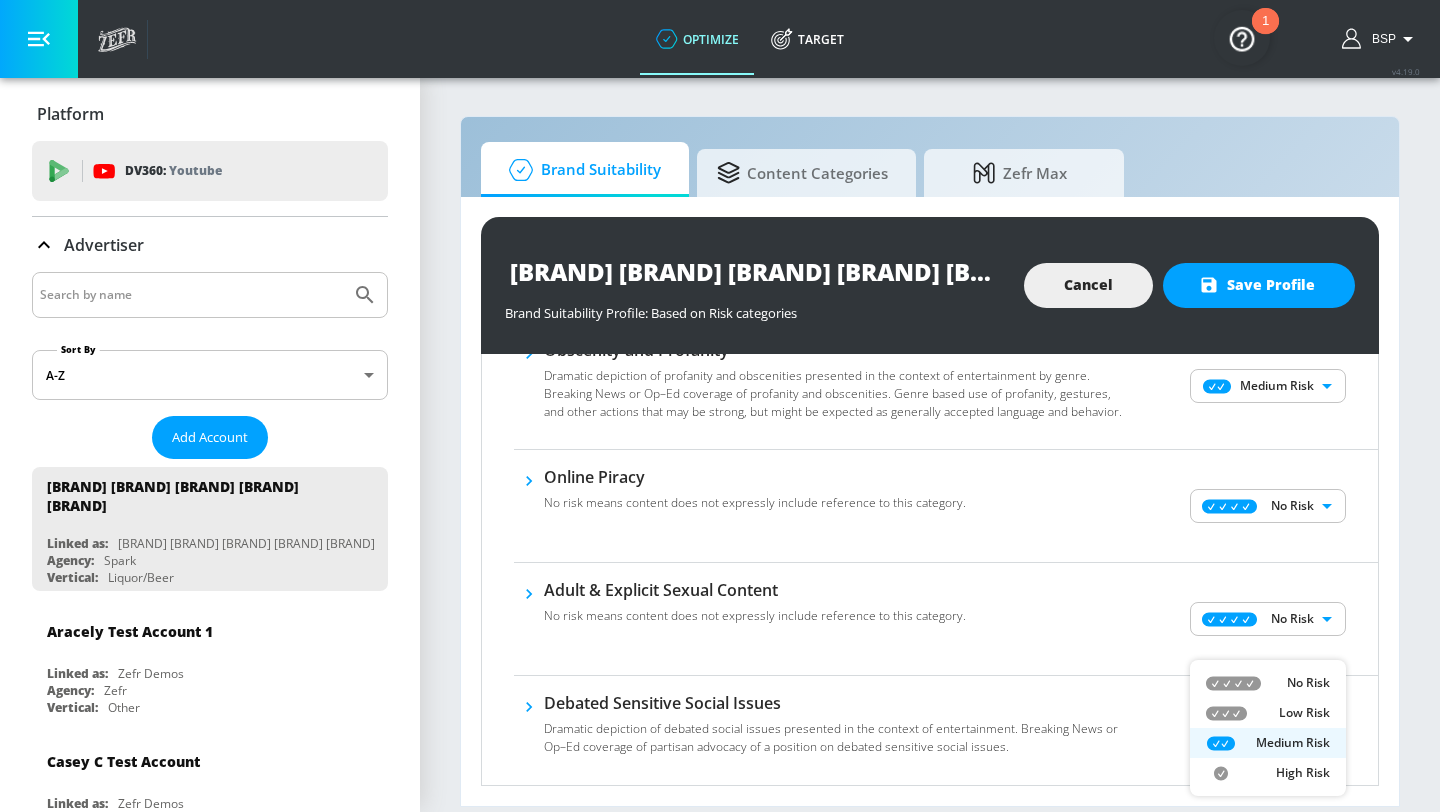 click on "No Risk" at bounding box center (1268, 683) 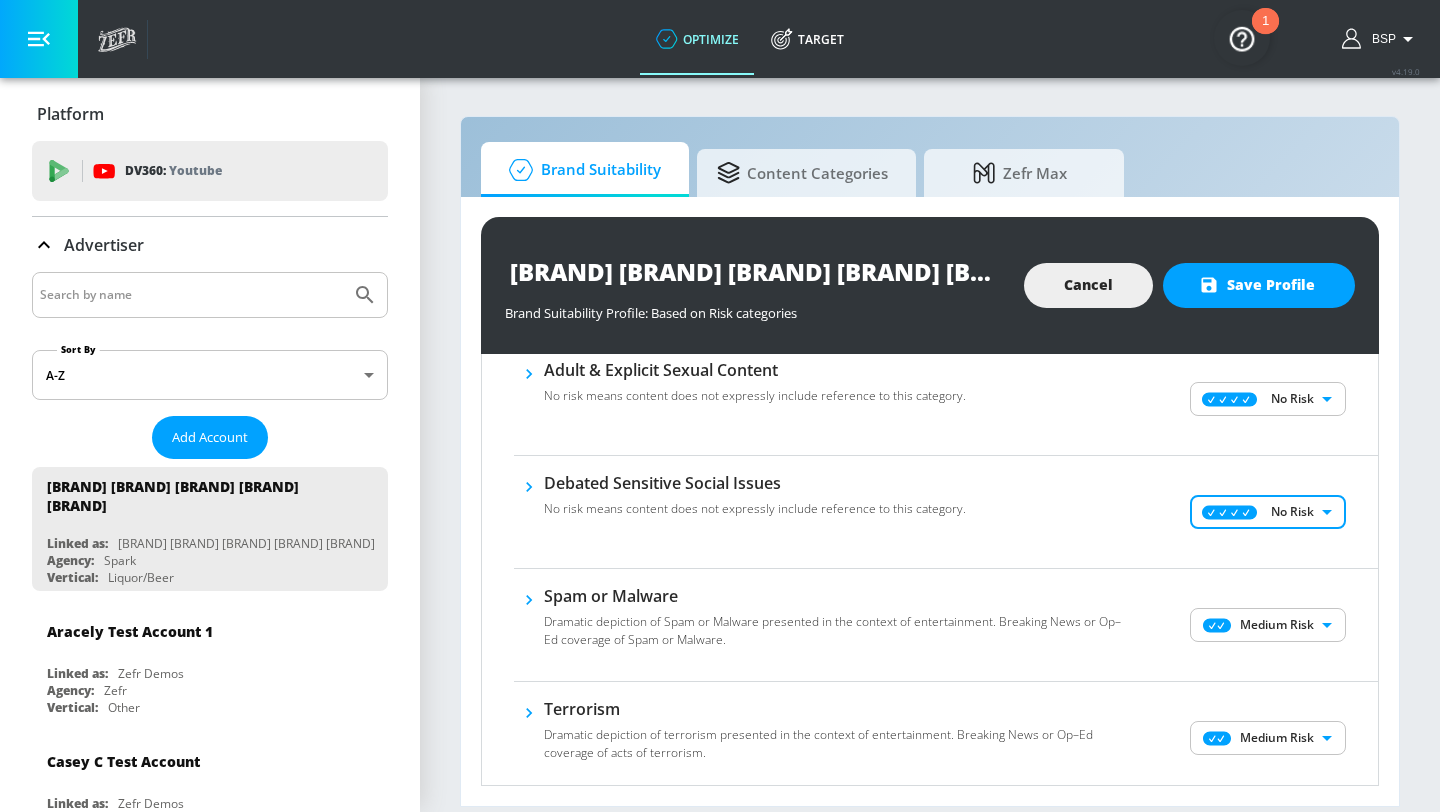 scroll, scrollTop: 1158, scrollLeft: 0, axis: vertical 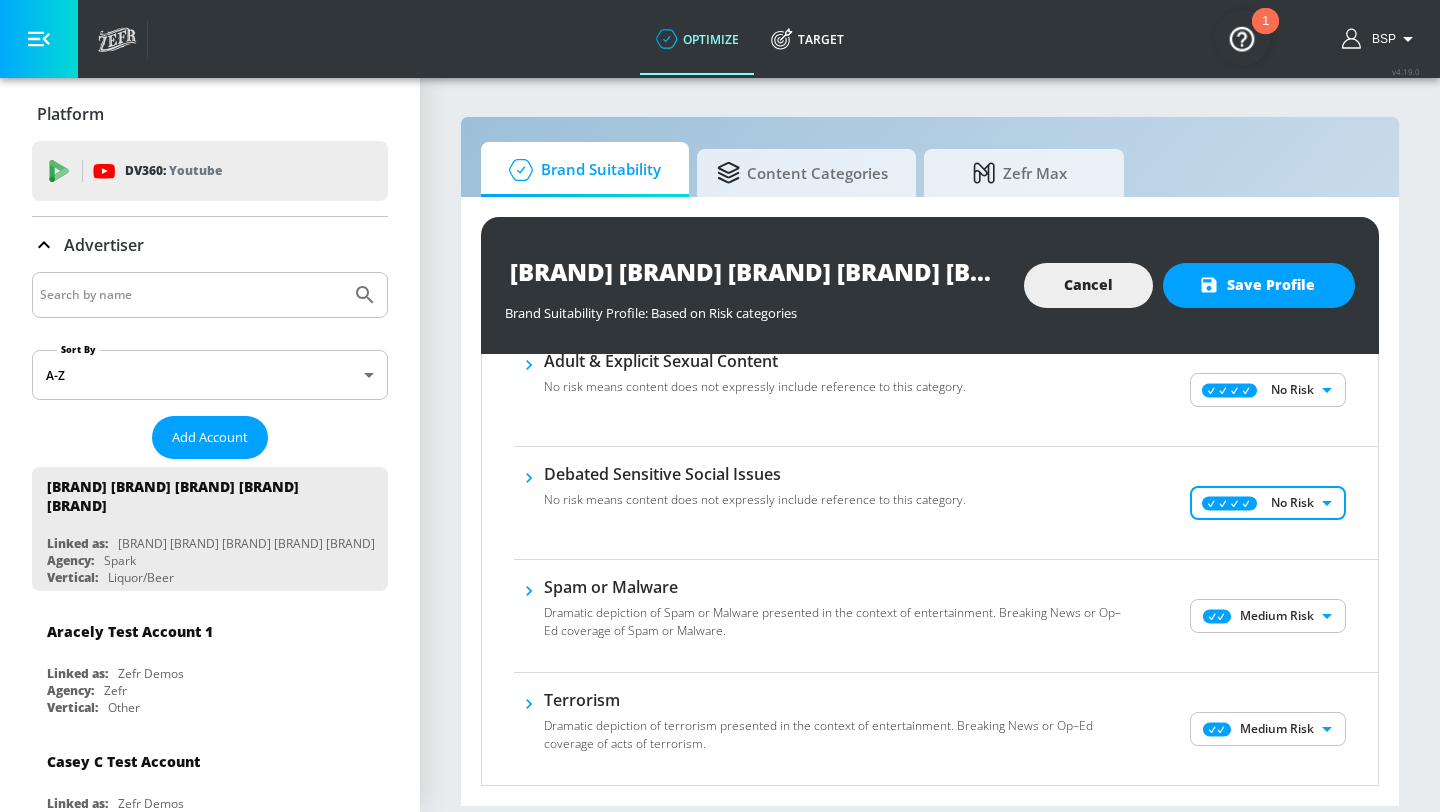 click on "optimize Target optimize Target v 4.19.0 BSP Platform DV360:   Youtube DV360:   Youtube Advertiser Sort By A-Z asc ​ Add Account [BRAND] [BRAND] [BRAND] [BRAND] [BRAND] Linked as: [BRAND] [BRAND] [BRAND] [BRAND] Agency: Spark Vertical: Liquor/Beer [PERSON] [PERSON] Account Linked as: [BRAND] [BRAND] [BRAND] Agency: [BRAND] [BRAND] Vertical: Other [PERSON] [PERSON] Account Linked as: [BRAND] [BRAND] Agency: Sterling Cooper Vertical: CPG (Consumer Packaged Goods) [PERSON] [PERSON] Acc Linked as: [BRAND] [BRAND] [BRAND] [BRAND] Agency: qa Vertical: Auto [PERSON] [PERSON] Linked as: [BRAND] [BRAND] [BRAND] [BRAND] Agency: [PERSON] [PERSON] Vertical: Other [PERSON] [PERSON] Account Linked as: [BRAND] [BRAND] [BRAND] Agency: #1 Media Agency in the World Vertical: Retail [PERSON] [PERSON] Linked as: [BRAND] [BRAND] [BRAND] Agency: [PERSON] [PERSON] Vertical: Healthcare [PERSON] [PERSON] Linked as: [BRAND] [BRAND] [BRAND] Agency: [PERSON] [PERSON] Vertical: Music [PERSON] [PERSON] Linked as: [BRAND] [BRAND] [BRAND] Agency: [PERSON] [PERSON] Vertical: CPG (Consumer Packaged Goods) [PERSON] Linked as: [BRAND] [BRAND] [BRAND] Agency: [PERSON] Vertical: Travel [PERSON] [PERSON] [BRAND] [BRAND] [BRAND] Linked as: [BRAND] [BRAND] [BRAND] [BRAND] Agency: [BRAND] Vertical: Healthcare" at bounding box center [720, 406] 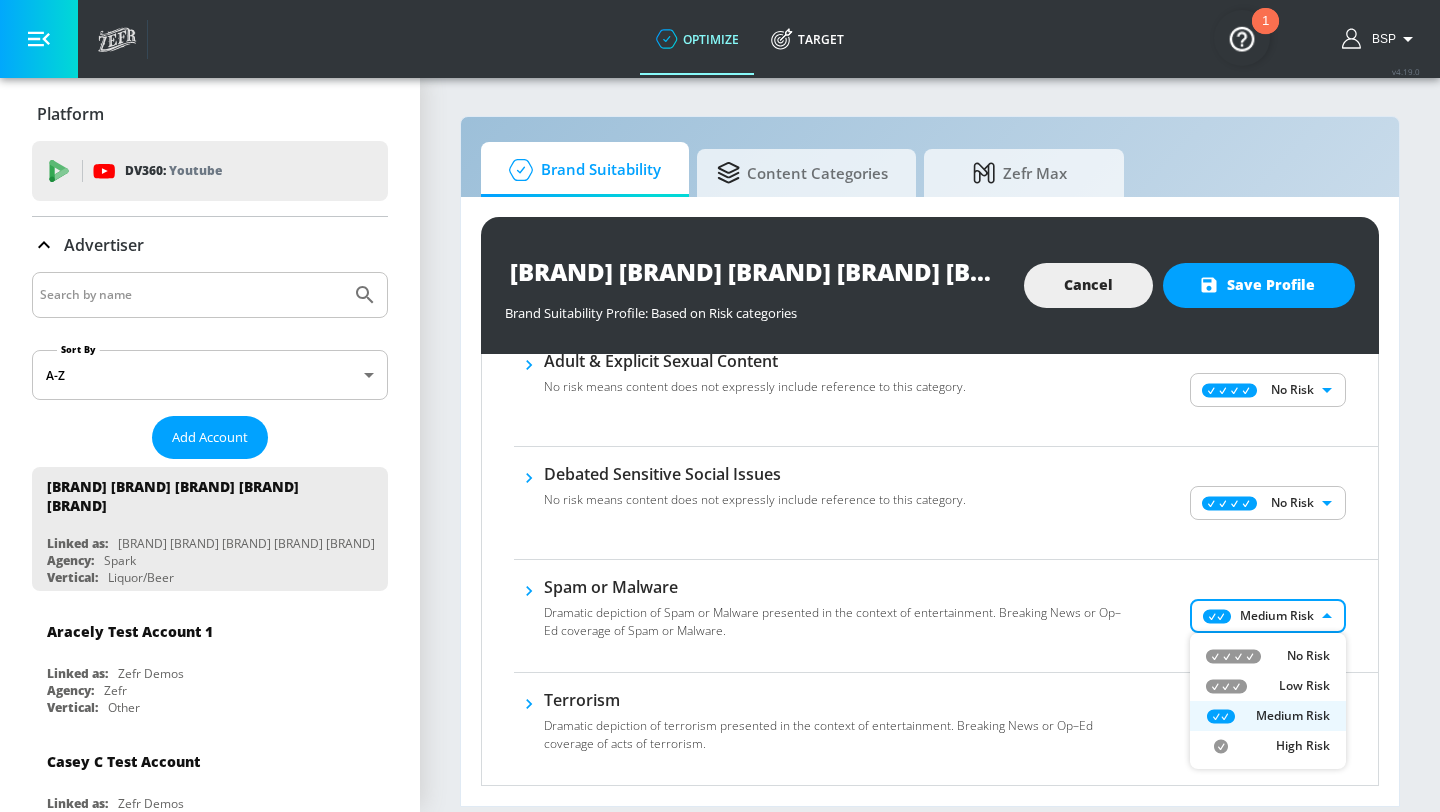 click on "No Risk
Low Risk
Medium Risk
High Risk" at bounding box center [1268, 701] 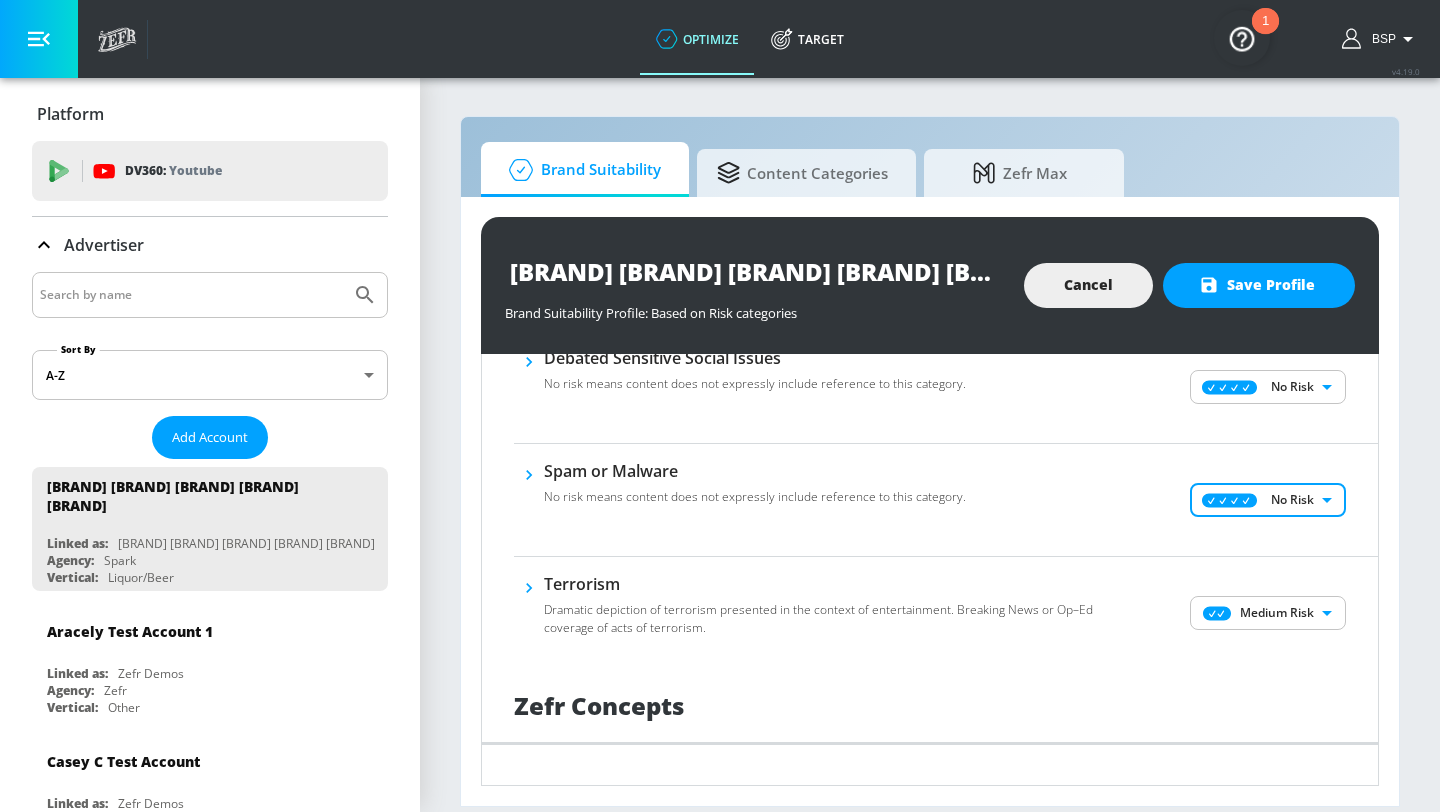 scroll, scrollTop: 1332, scrollLeft: 0, axis: vertical 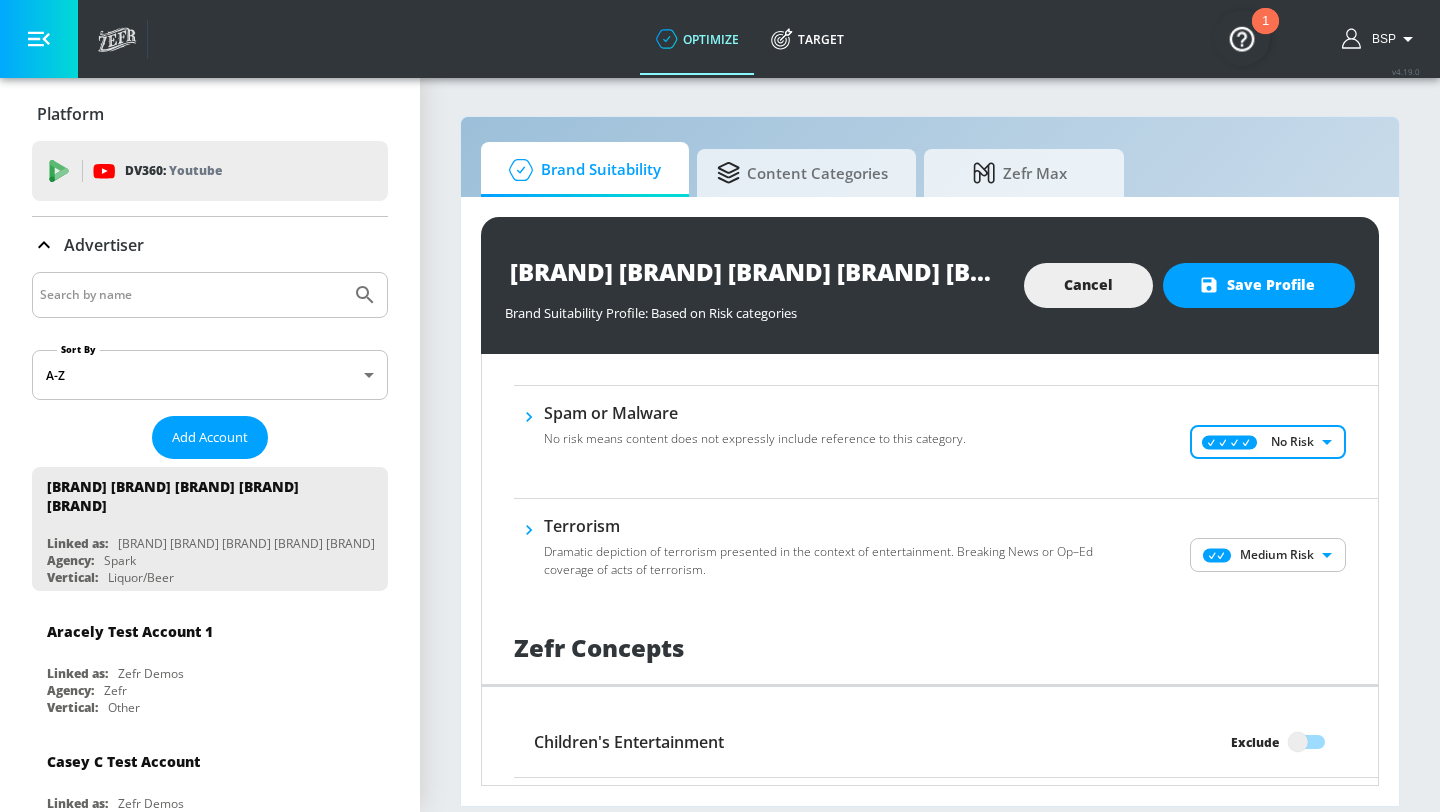 click on "optimize Target optimize Target v 4.19.0 BSP Platform DV360:   Youtube DV360:   Youtube Advertiser Sort By A-Z asc ​ Add Account [BRAND] [BRAND] [BRAND] [BRAND] [BRAND] Linked as: [BRAND] [BRAND] [BRAND] [BRAND] Agency: Spark Vertical: Liquor/Beer [PERSON] [PERSON] Account Linked as: [BRAND] [BRAND] [BRAND] Agency: [BRAND] [BRAND] Vertical: Other [PERSON] [PERSON] Account Linked as: [BRAND] [BRAND] Agency: Sterling Cooper Vertical: CPG (Consumer Packaged Goods) [PERSON] [PERSON] Acc Linked as: [BRAND] [BRAND] [BRAND] [BRAND] Agency: qa Vertical: Auto [PERSON] [PERSON] Linked as: [BRAND] [BRAND] [BRAND] [BRAND] Agency: [PERSON] [PERSON] Vertical: Other [PERSON] [PERSON] Account Linked as: [BRAND] [BRAND] [BRAND] Agency: #1 Media Agency in the World Vertical: Retail [PERSON] [PERSON] Linked as: [BRAND] [BRAND] [BRAND] Agency: [PERSON] [PERSON] Vertical: Healthcare [PERSON] [PERSON] Linked as: [BRAND] [BRAND] [BRAND] Agency: [PERSON] [PERSON] Vertical: Music [PERSON] [PERSON] Linked as: [BRAND] [BRAND] [BRAND] Agency: [PERSON] [PERSON] Vertical: CPG (Consumer Packaged Goods) [PERSON] Linked as: [BRAND] [BRAND] [BRAND] Agency: [PERSON] Vertical: Travel [PERSON] [PERSON] [BRAND] [BRAND] [BRAND] Linked as: [BRAND] [BRAND] [BRAND] [BRAND] Agency: [BRAND] Vertical: Healthcare" at bounding box center (720, 406) 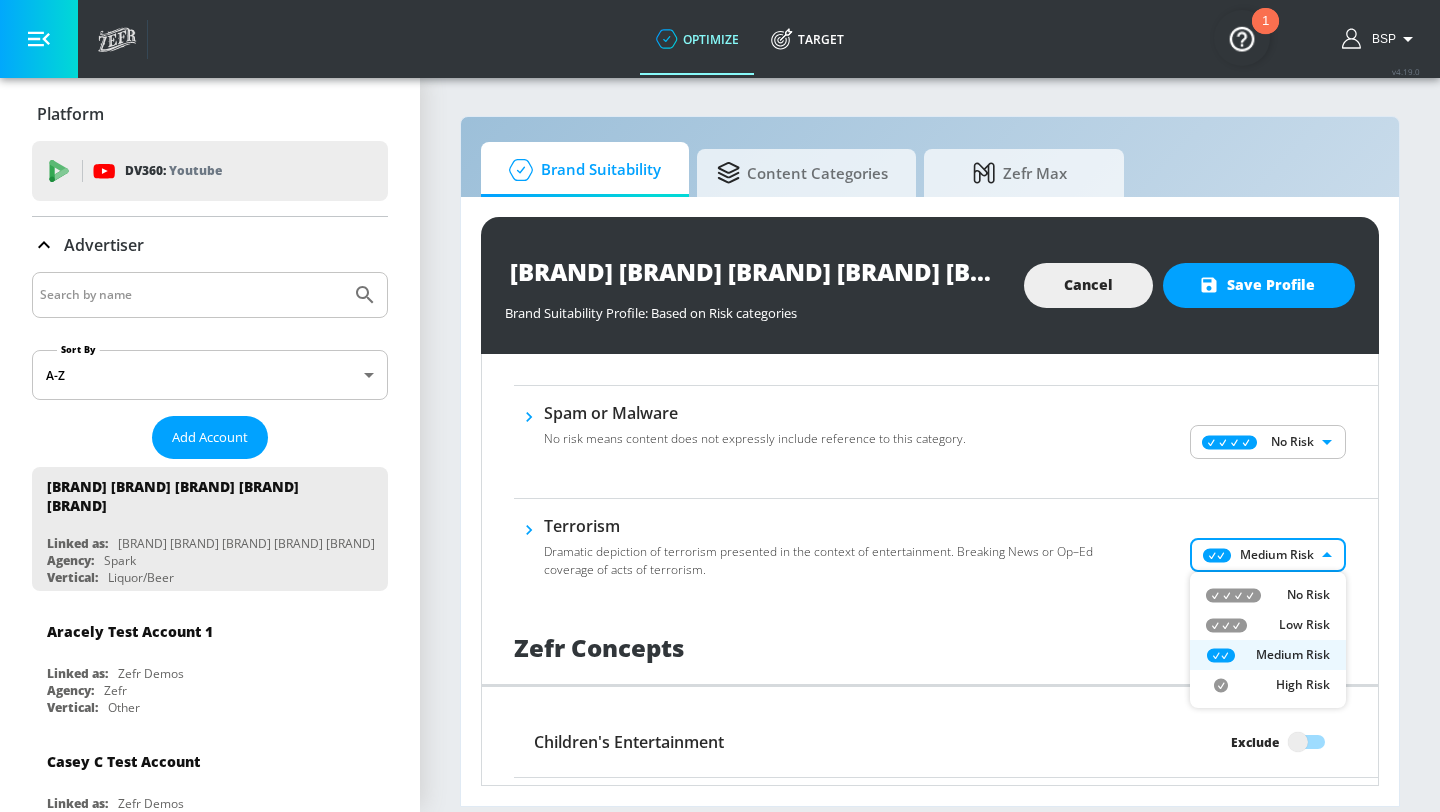 click on "No Risk" at bounding box center [1268, 595] 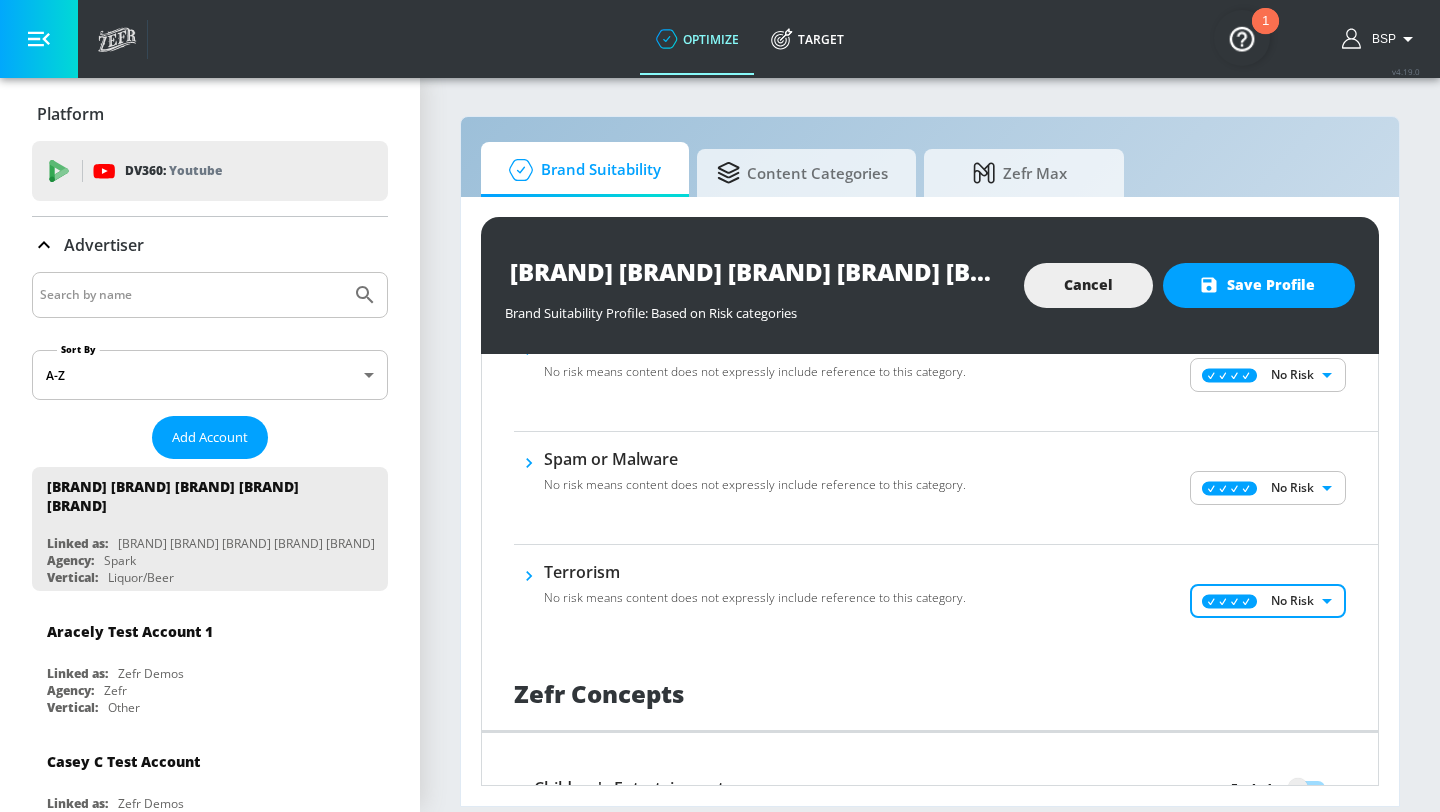 scroll, scrollTop: 1299, scrollLeft: 0, axis: vertical 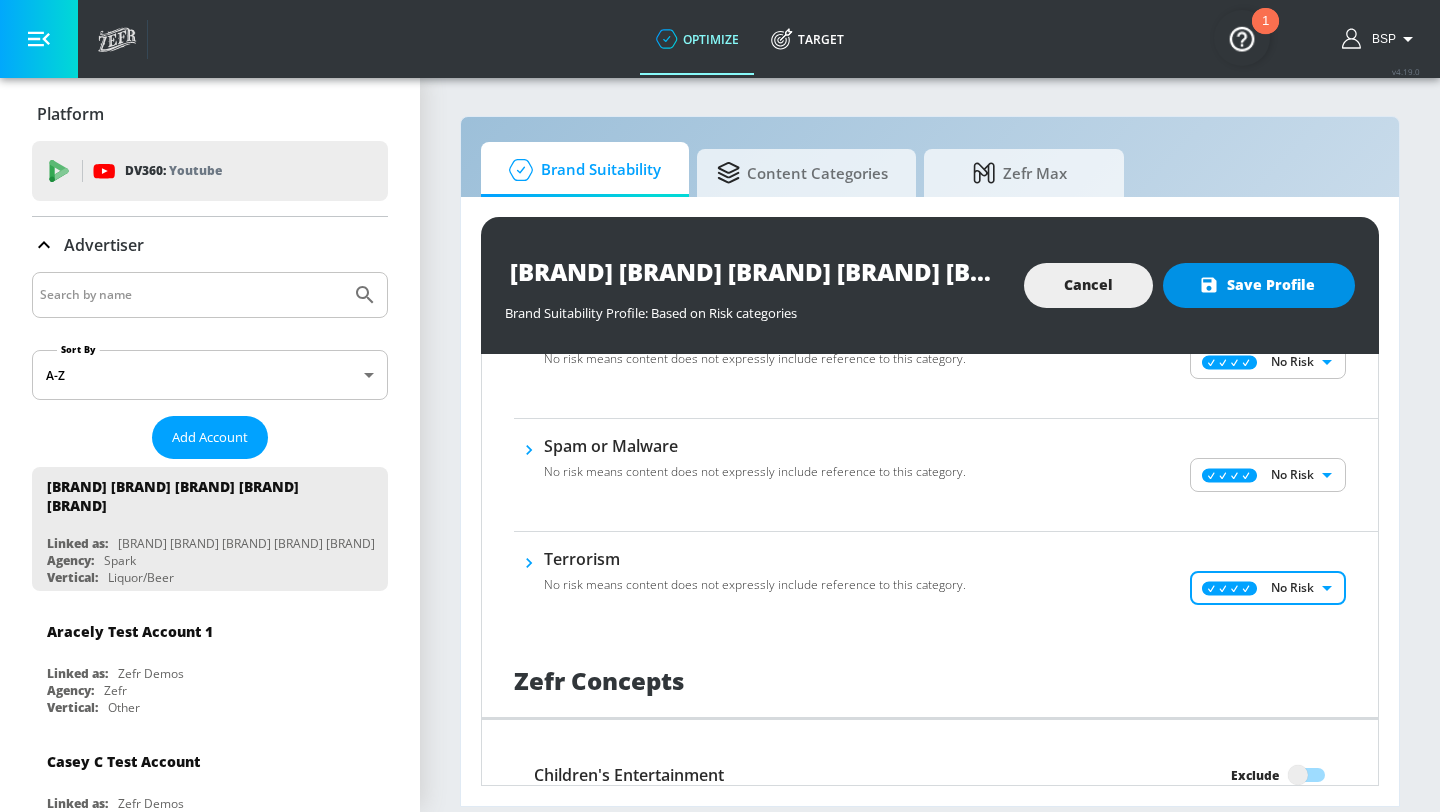 click on "Save Profile" at bounding box center (1259, 285) 